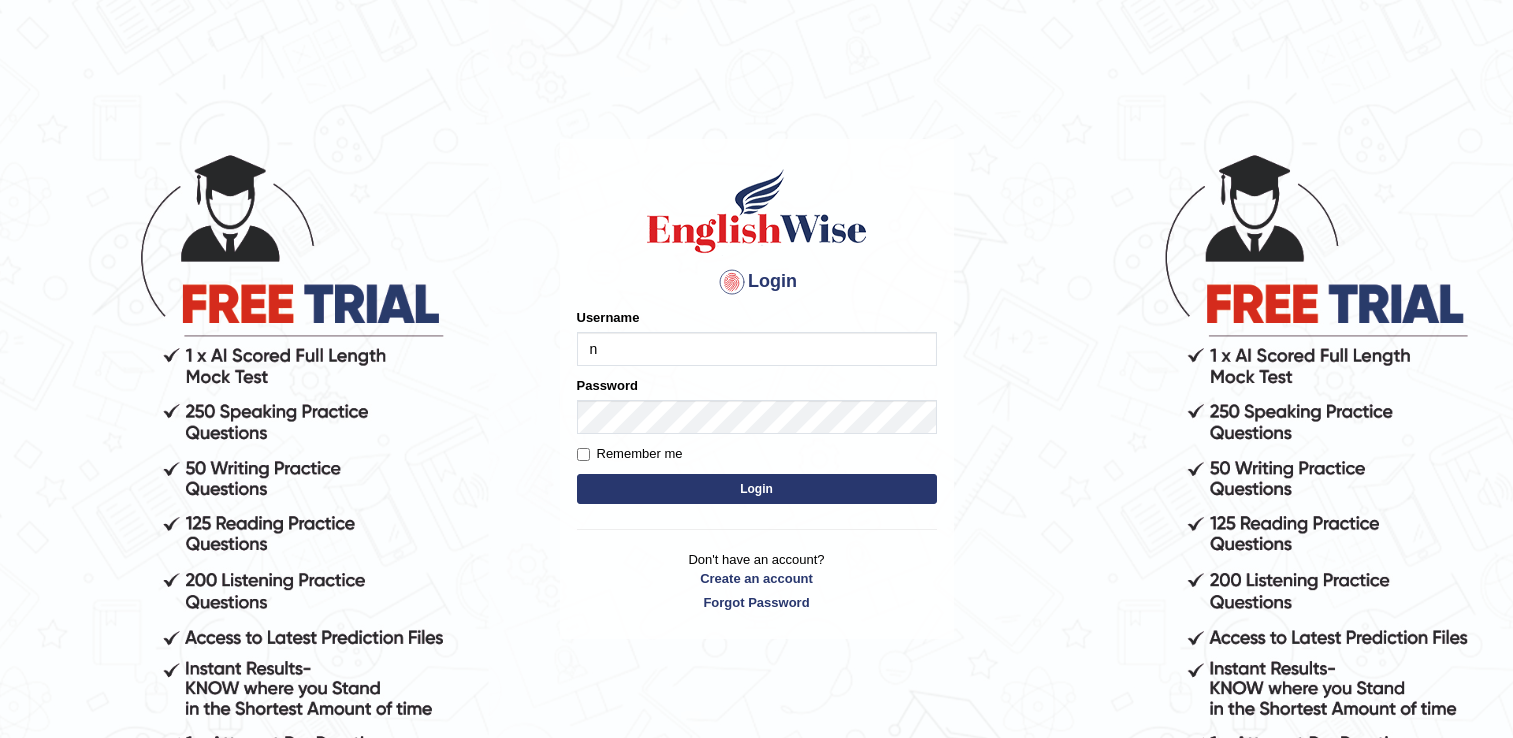 scroll, scrollTop: 0, scrollLeft: 0, axis: both 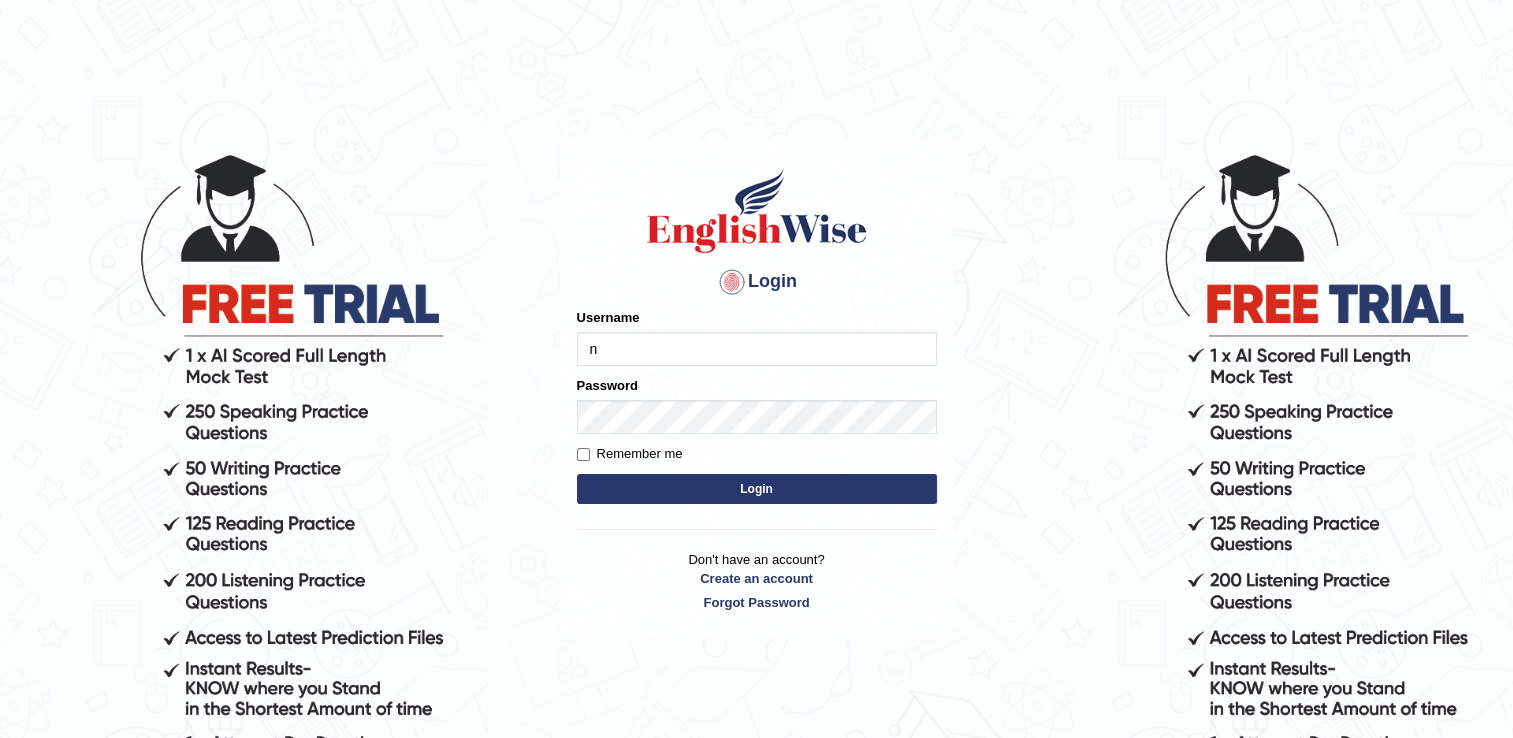 type on "Nirlaychoksi" 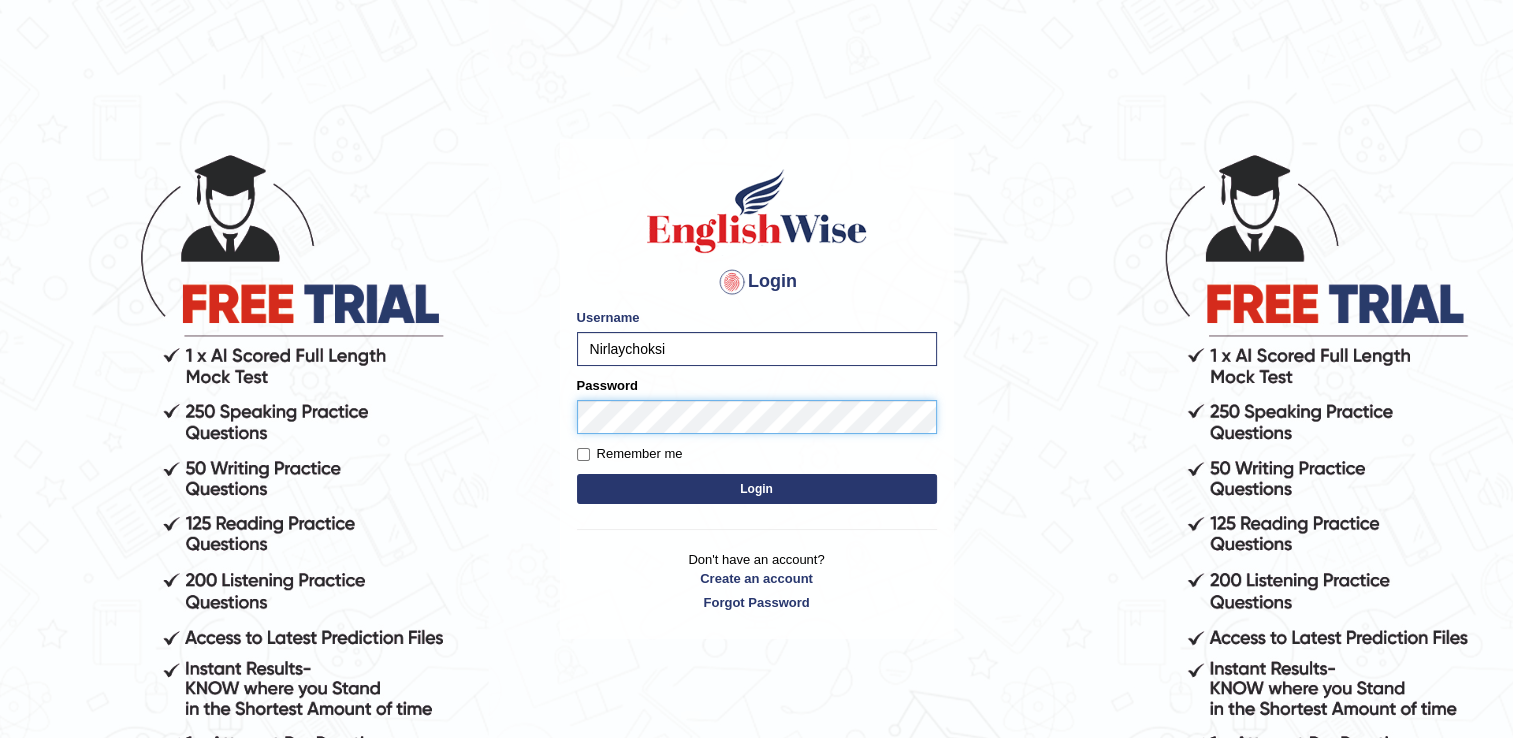 click on "Login" at bounding box center [757, 489] 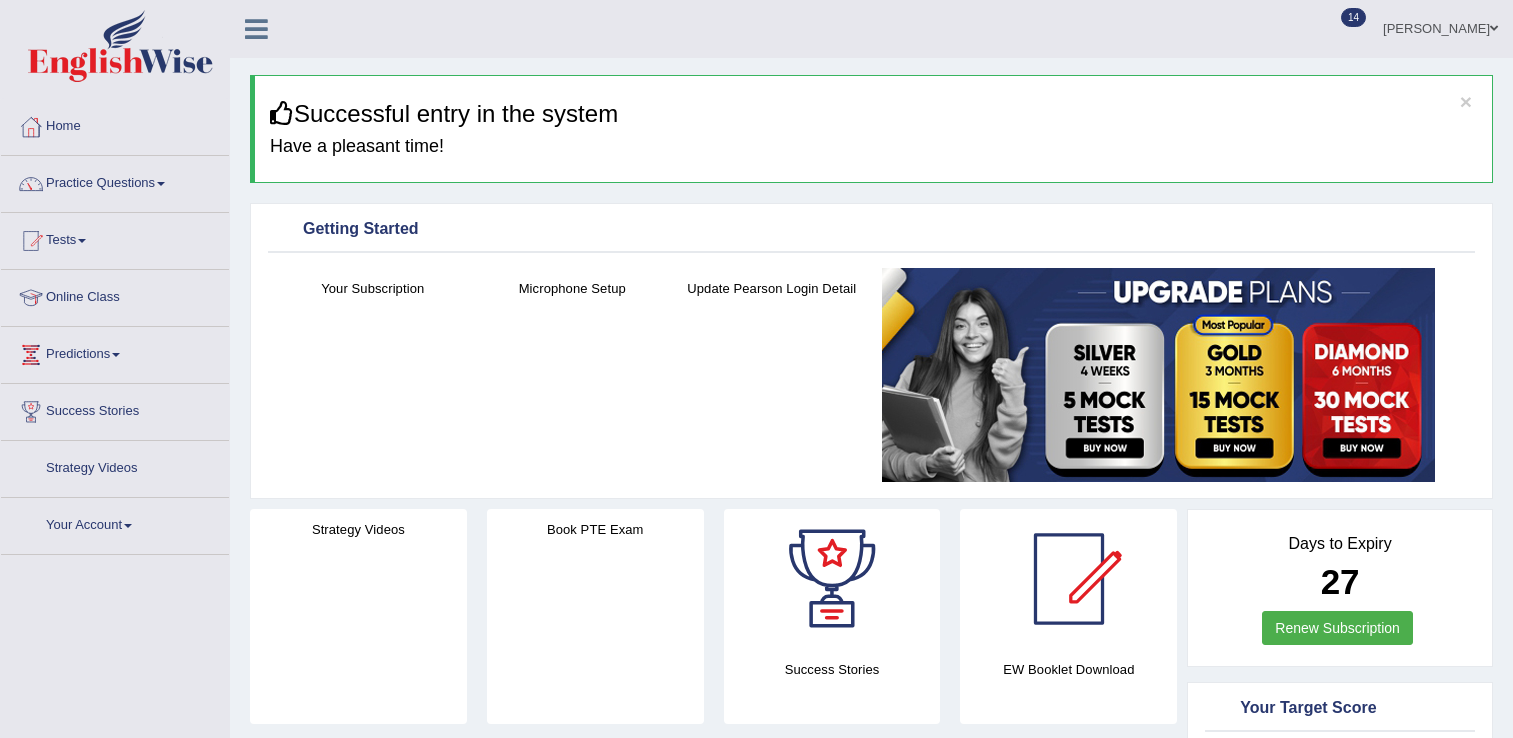 scroll, scrollTop: 0, scrollLeft: 0, axis: both 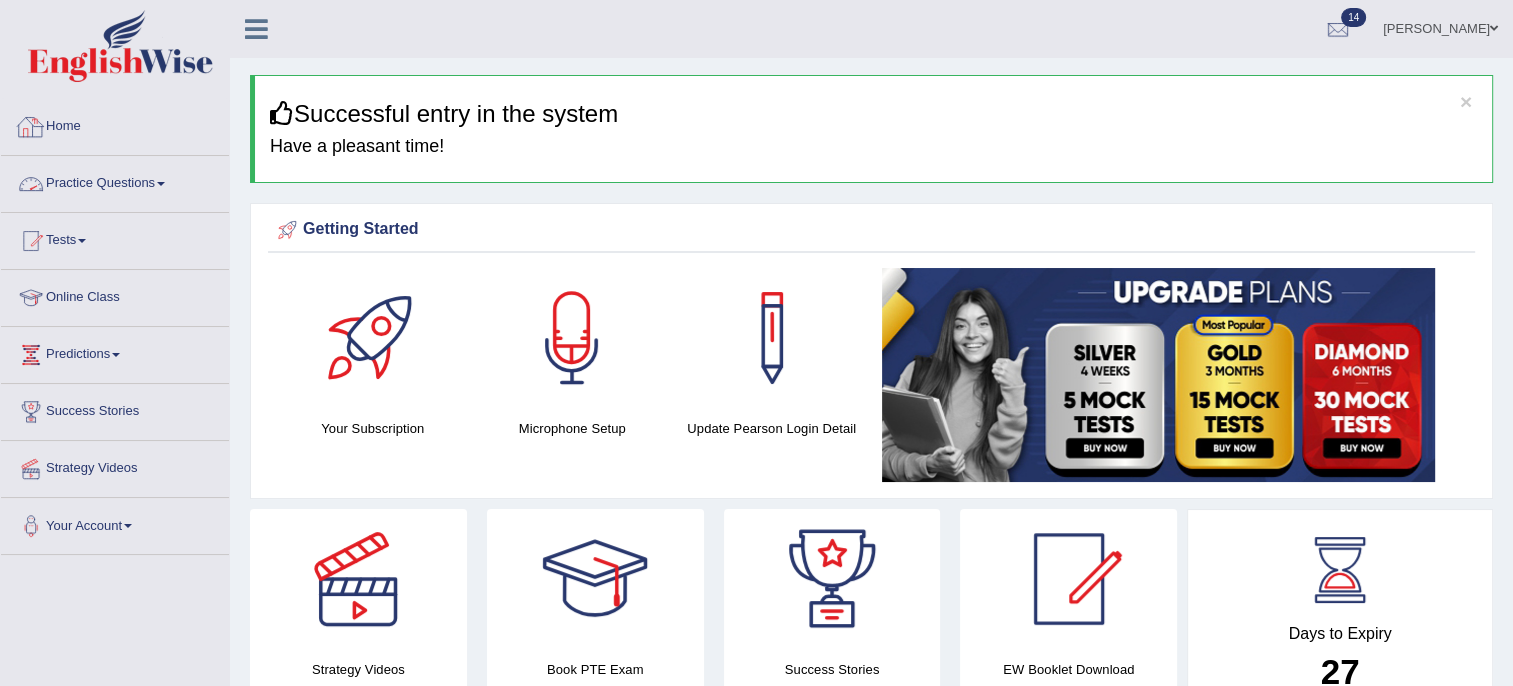 click on "Practice Questions" at bounding box center [115, 181] 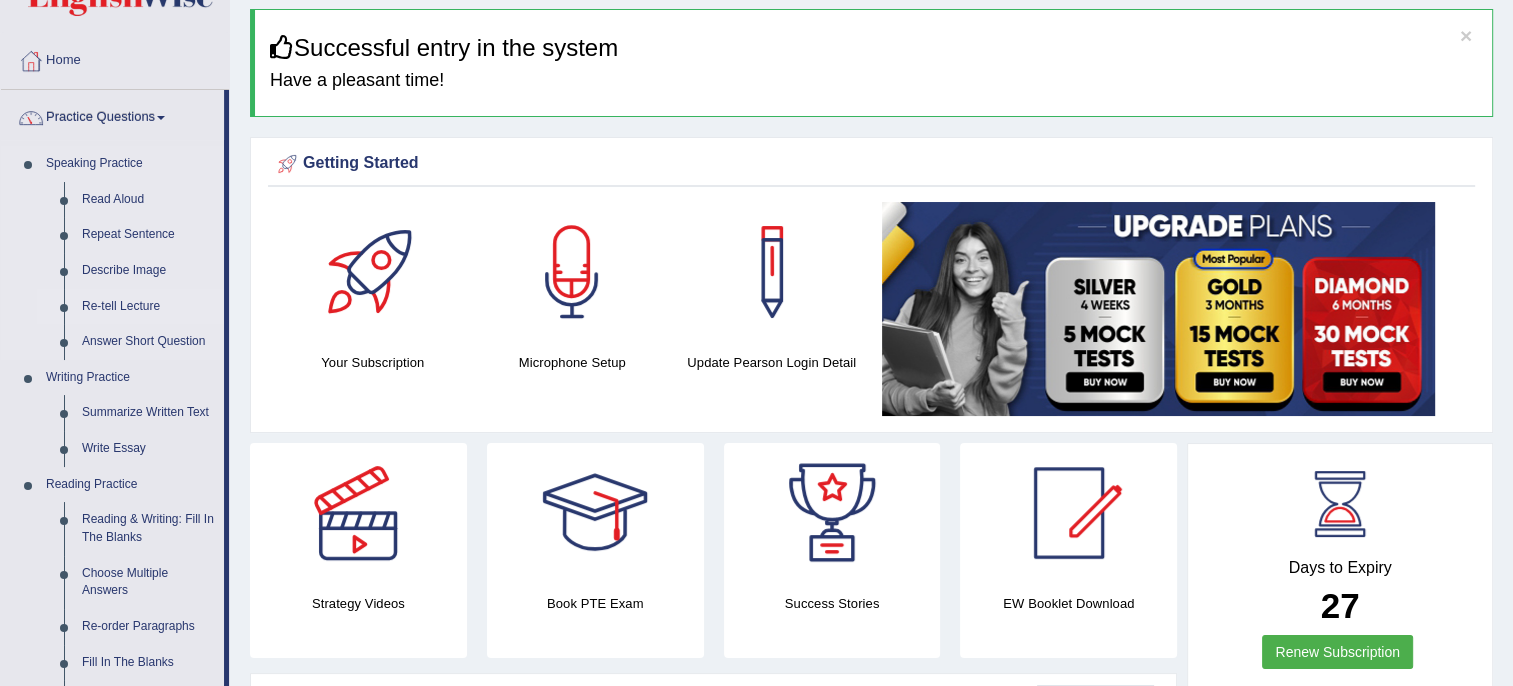 scroll, scrollTop: 100, scrollLeft: 0, axis: vertical 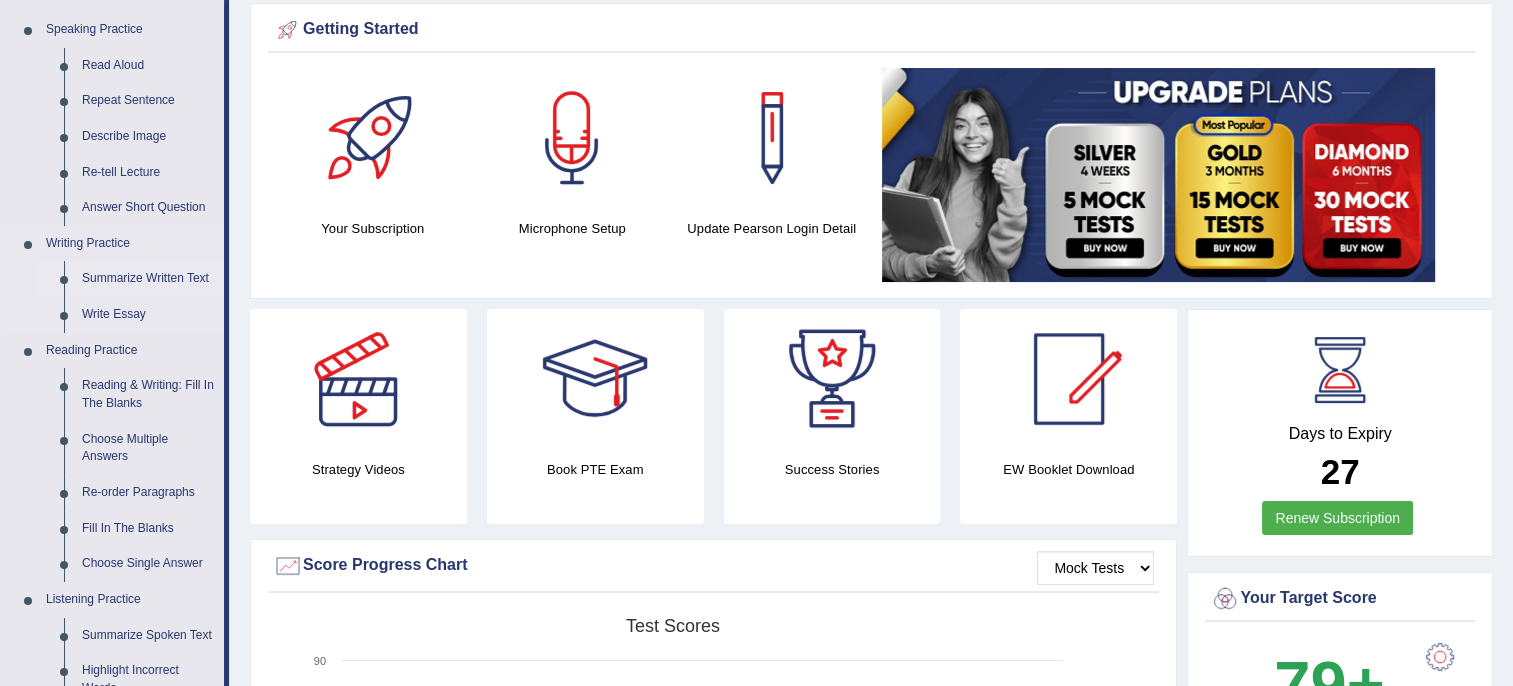 click on "Summarize Written Text" at bounding box center (148, 279) 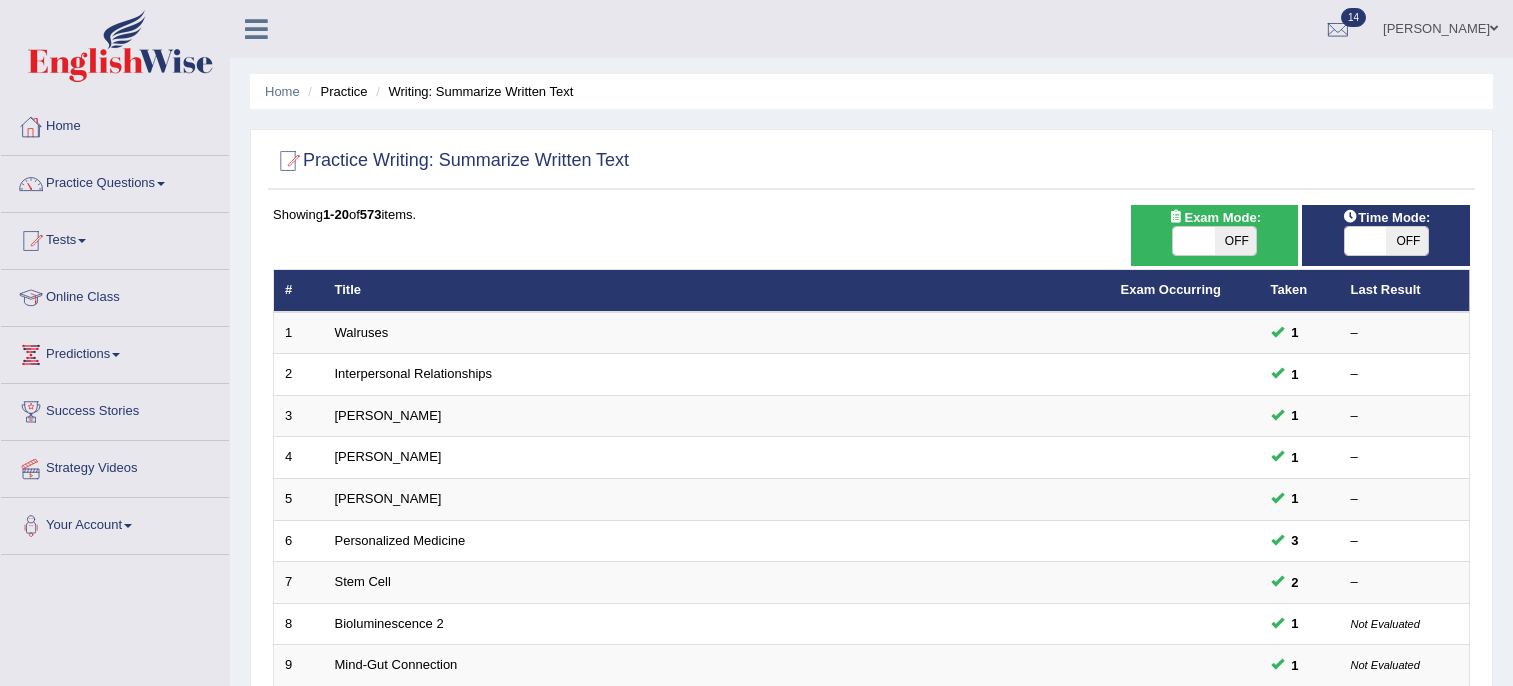 scroll, scrollTop: 0, scrollLeft: 0, axis: both 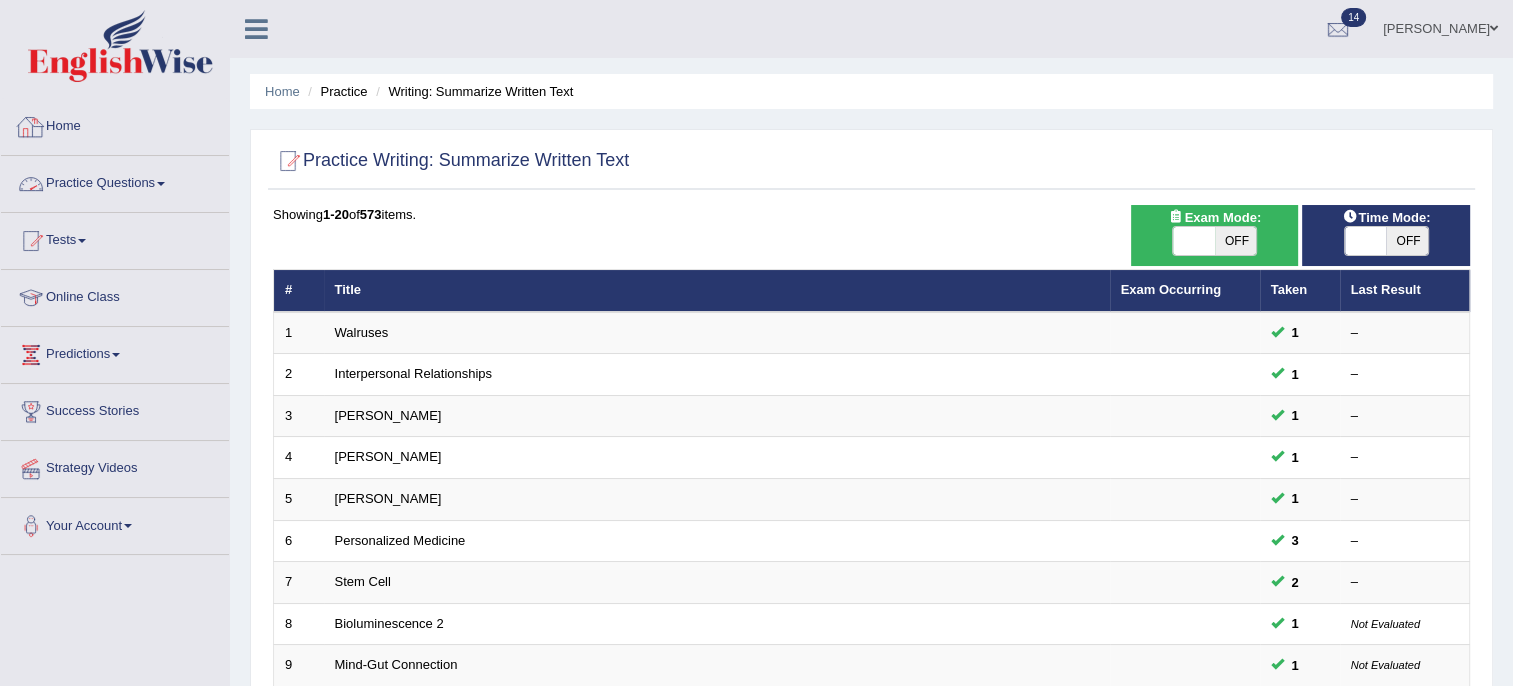 click on "Practice Questions" at bounding box center (115, 181) 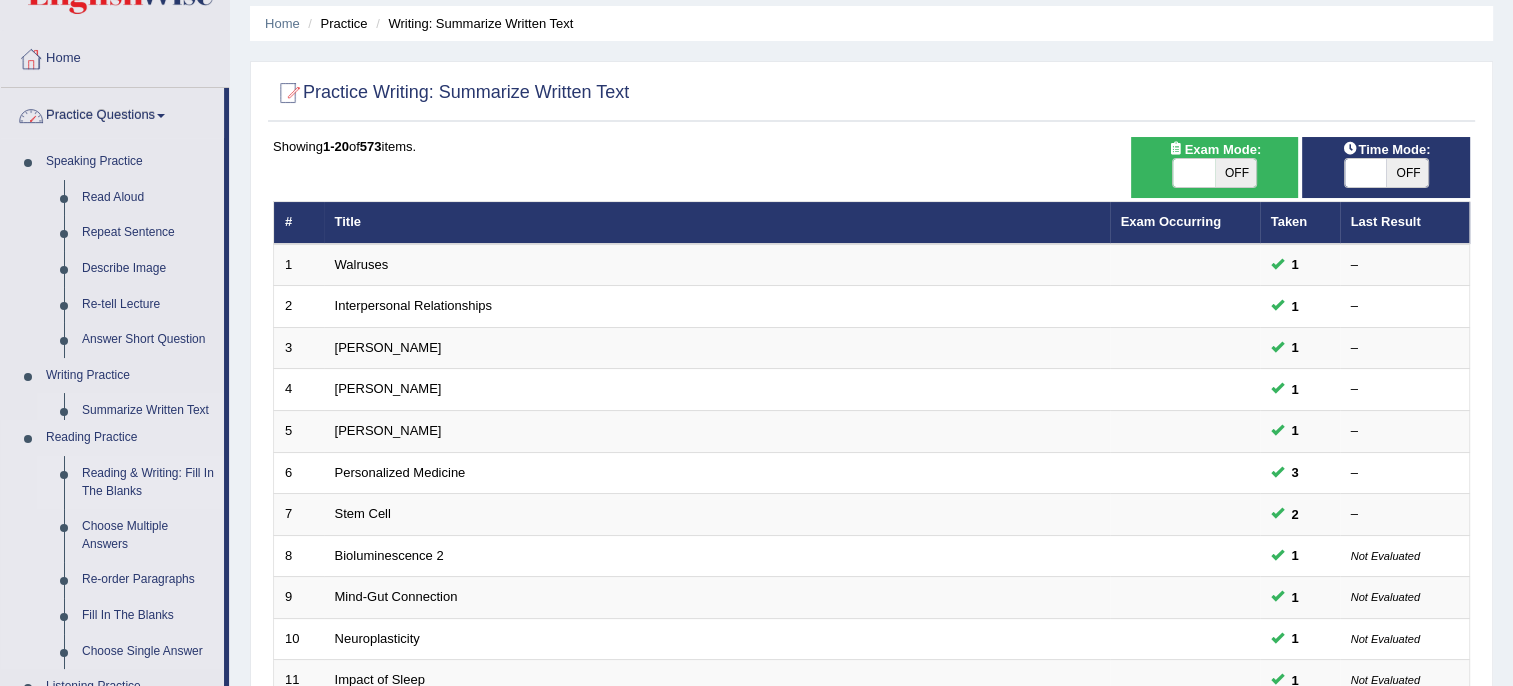 scroll, scrollTop: 200, scrollLeft: 0, axis: vertical 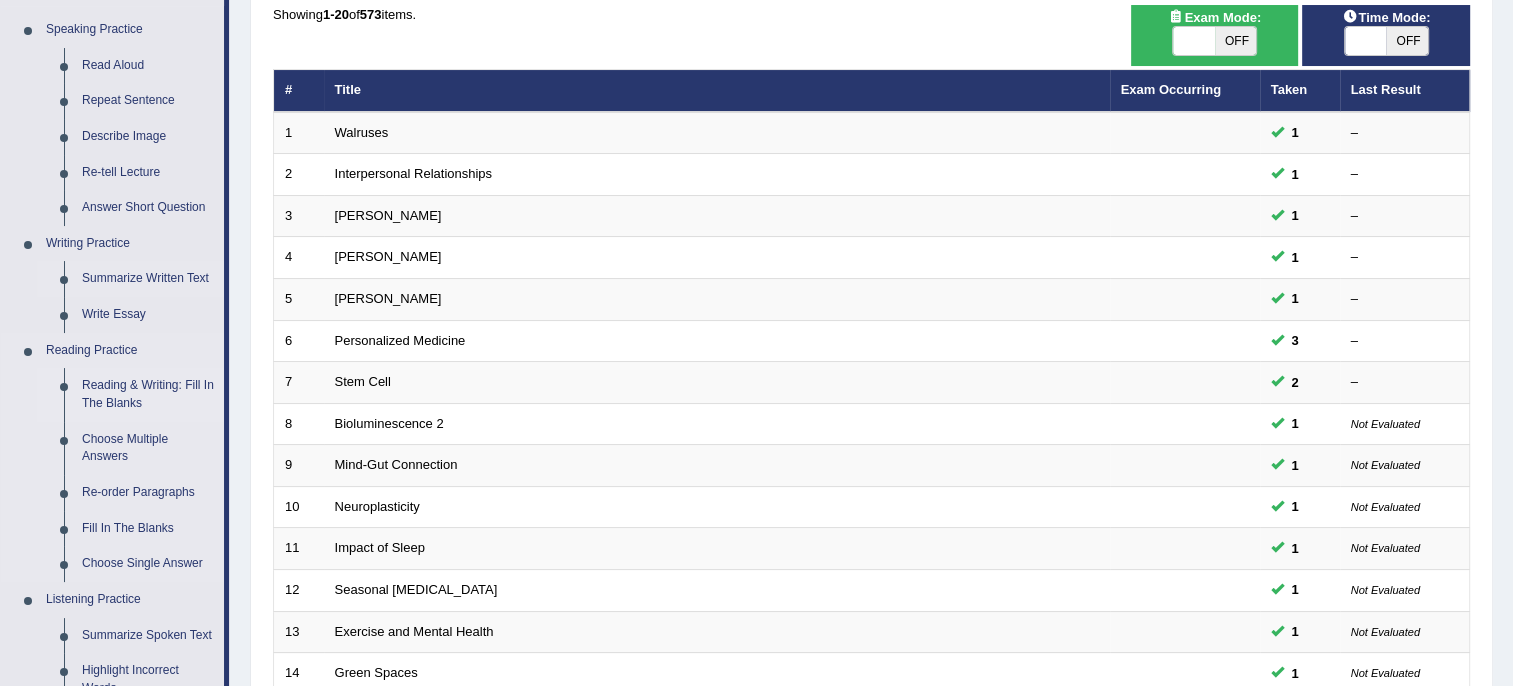 click on "Reading & Writing: Fill In The Blanks" at bounding box center [148, 394] 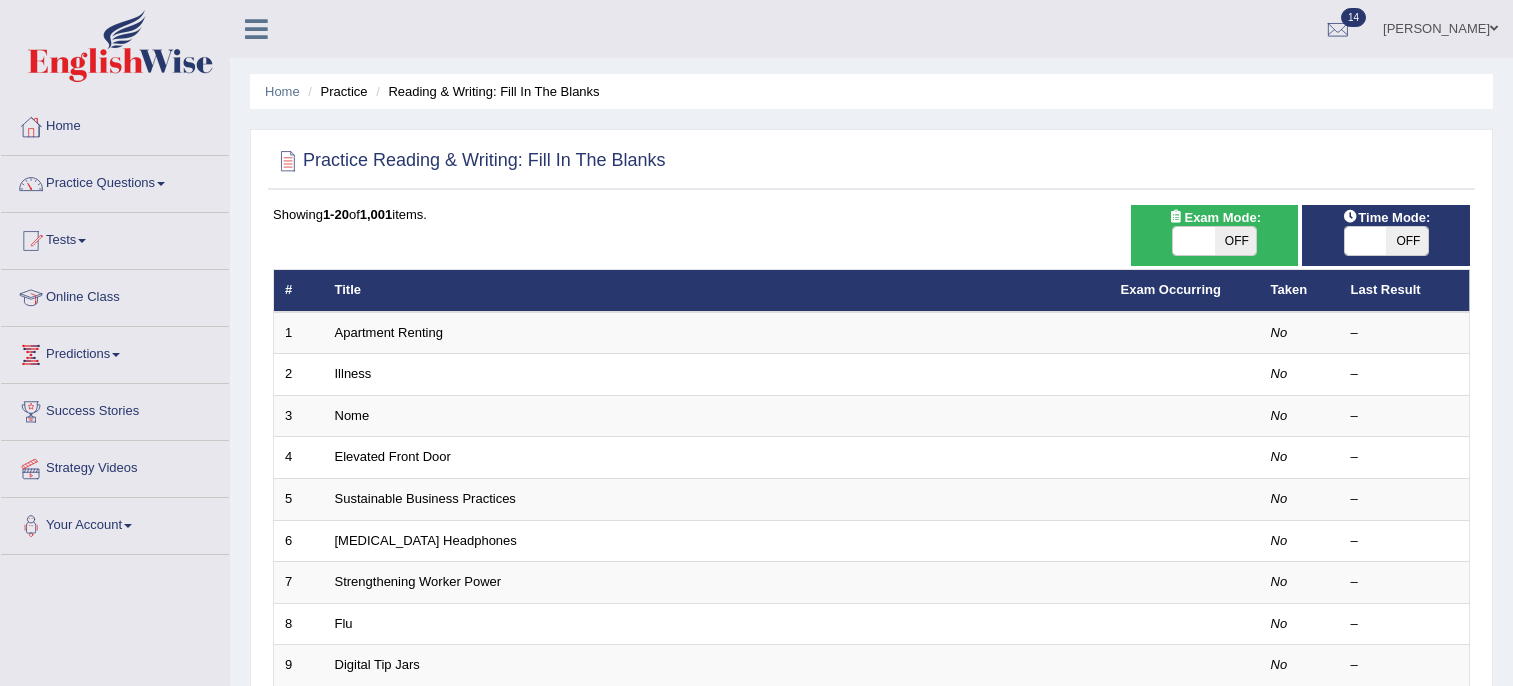 scroll, scrollTop: 0, scrollLeft: 0, axis: both 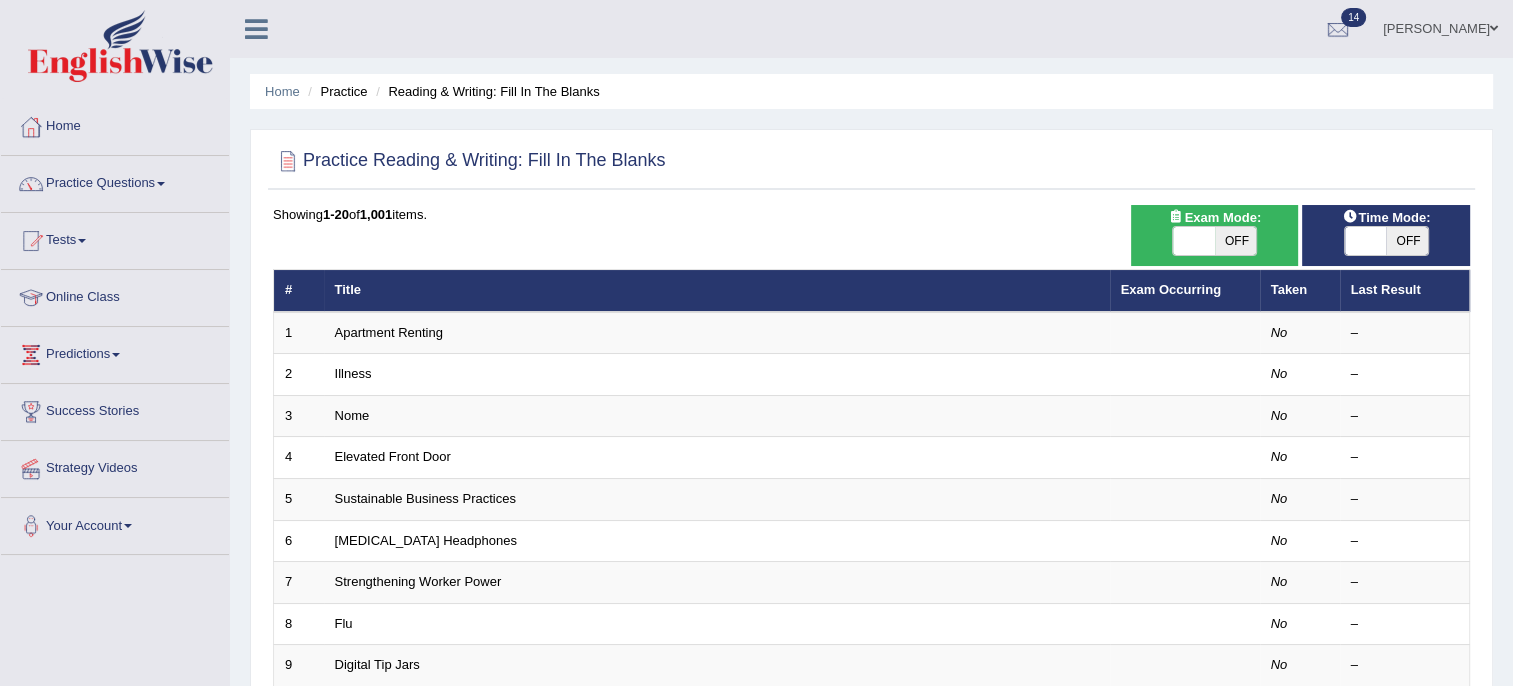 click at bounding box center (1366, 241) 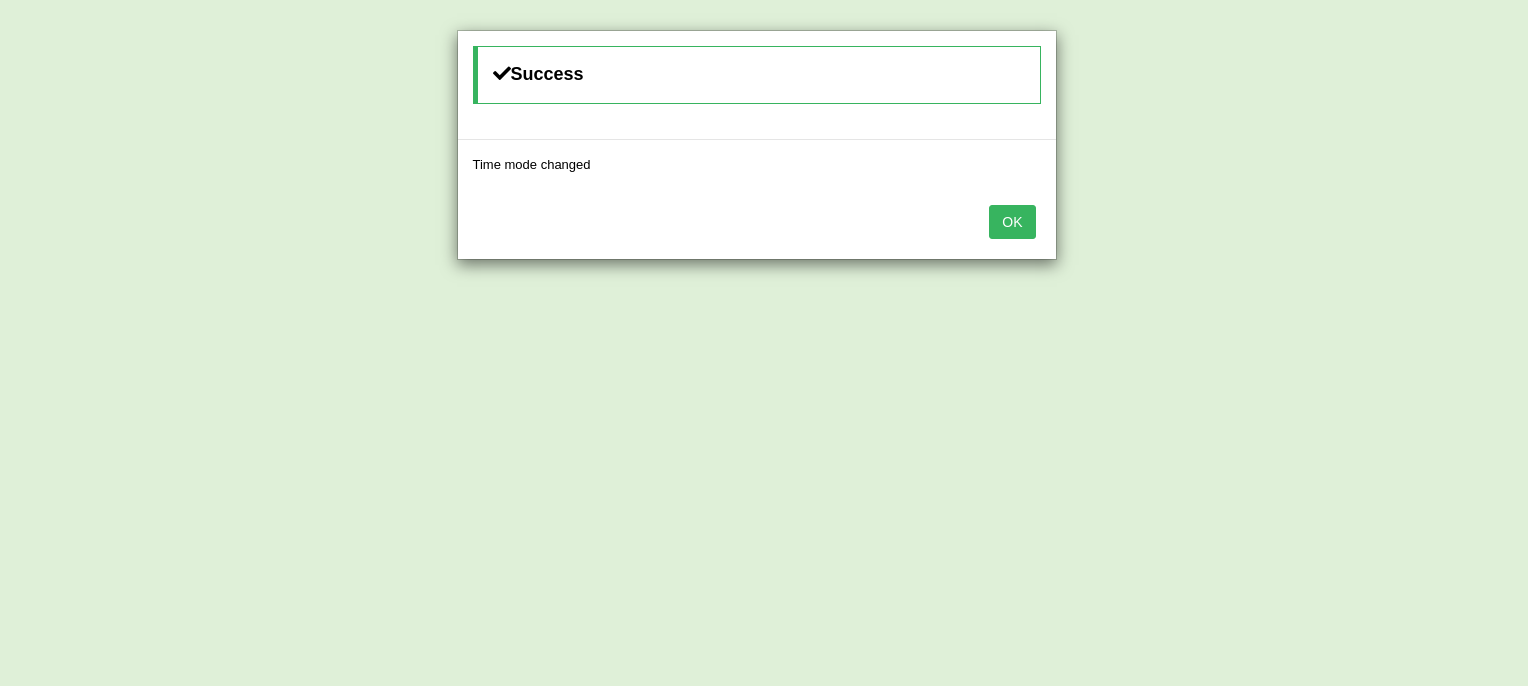 click on "OK" at bounding box center (1012, 222) 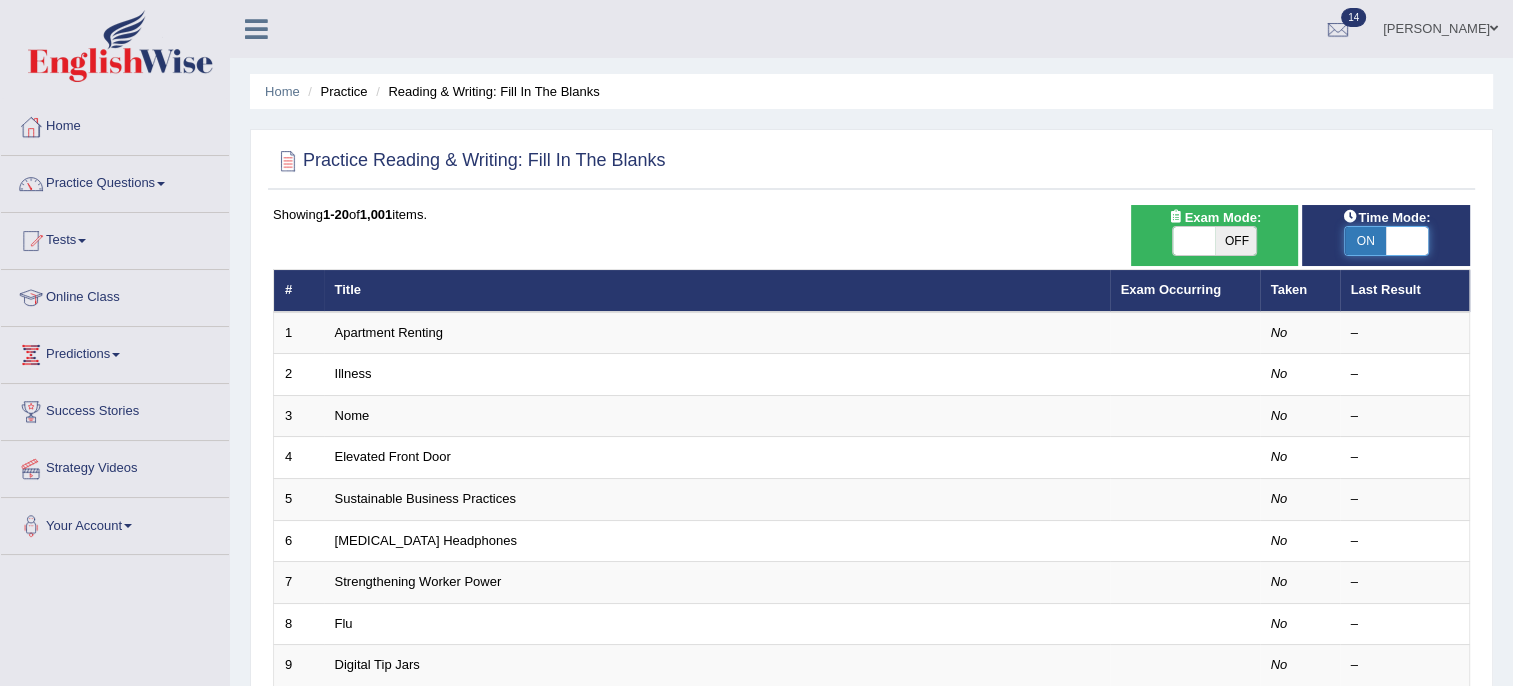 click at bounding box center (1407, 241) 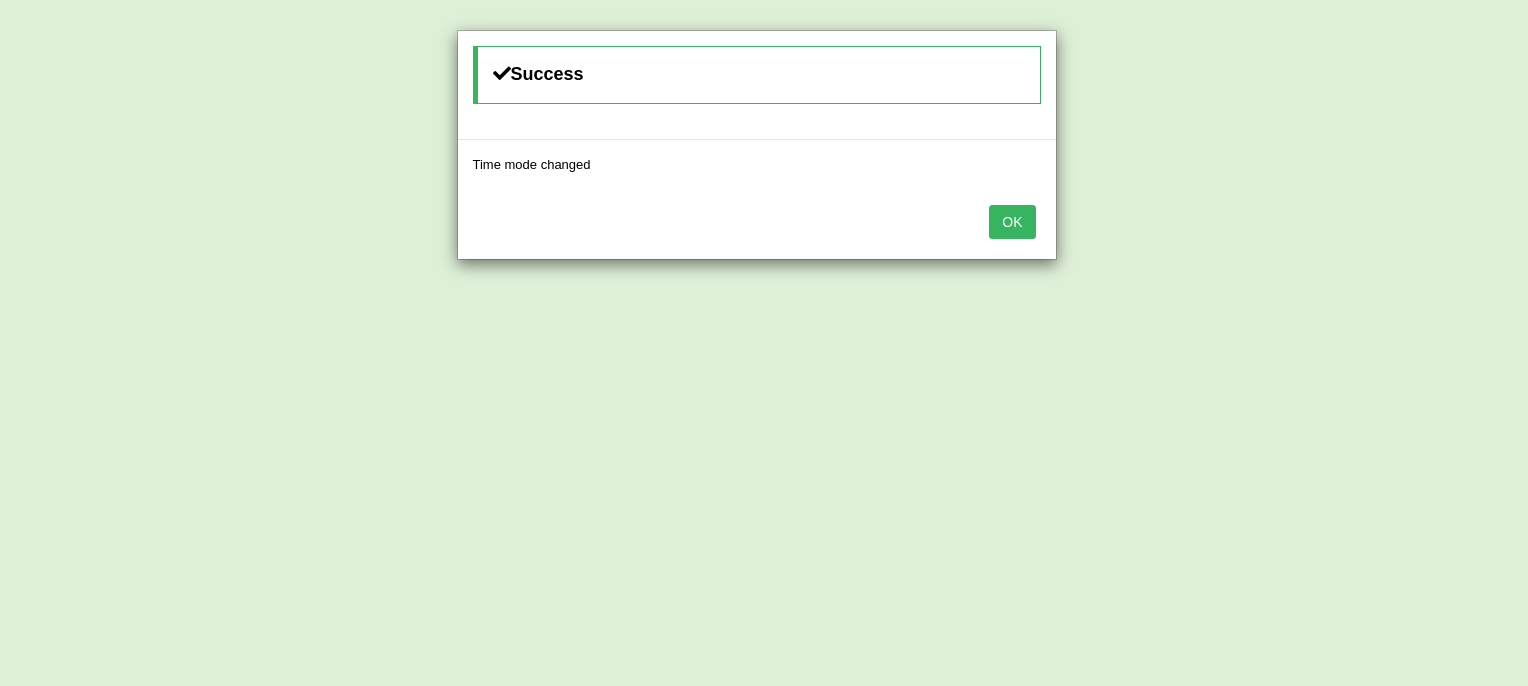 click on "OK" at bounding box center (1012, 222) 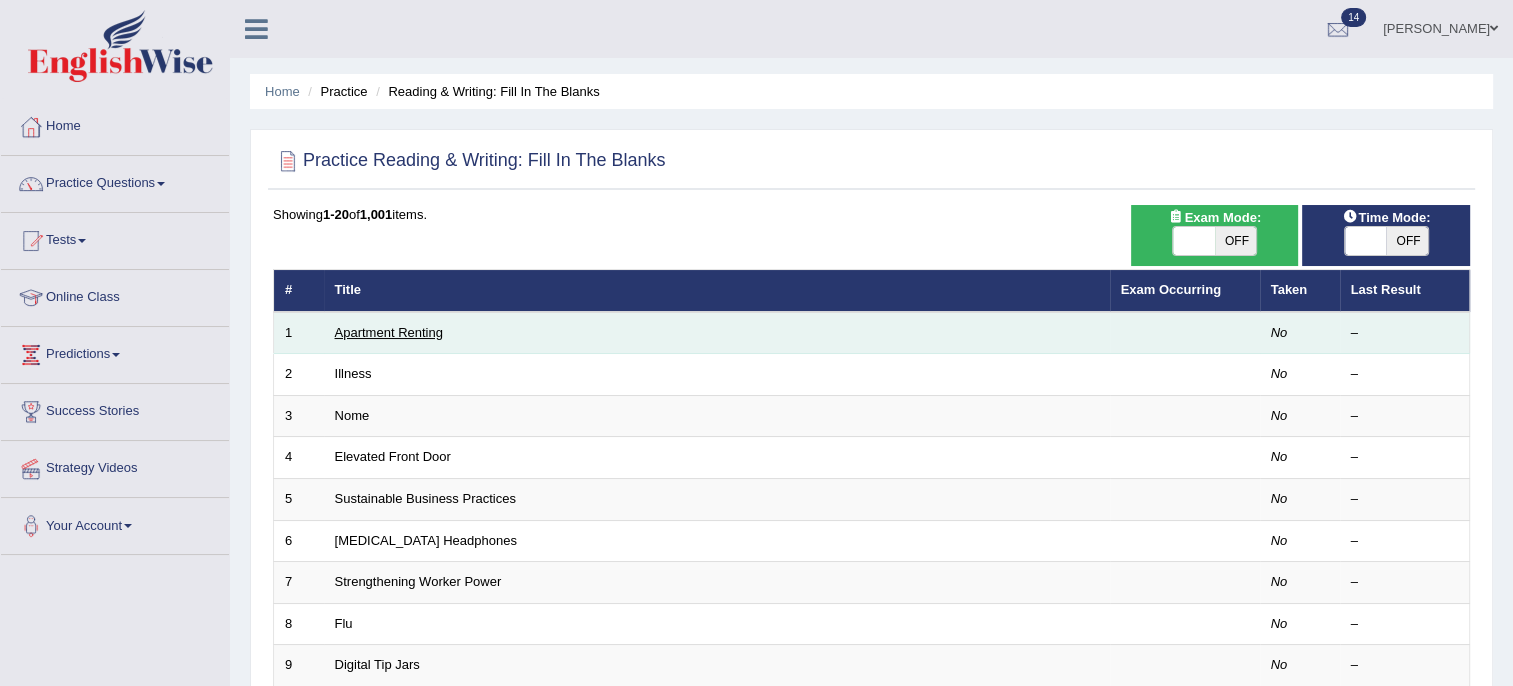 click on "Apartment Renting" at bounding box center [389, 332] 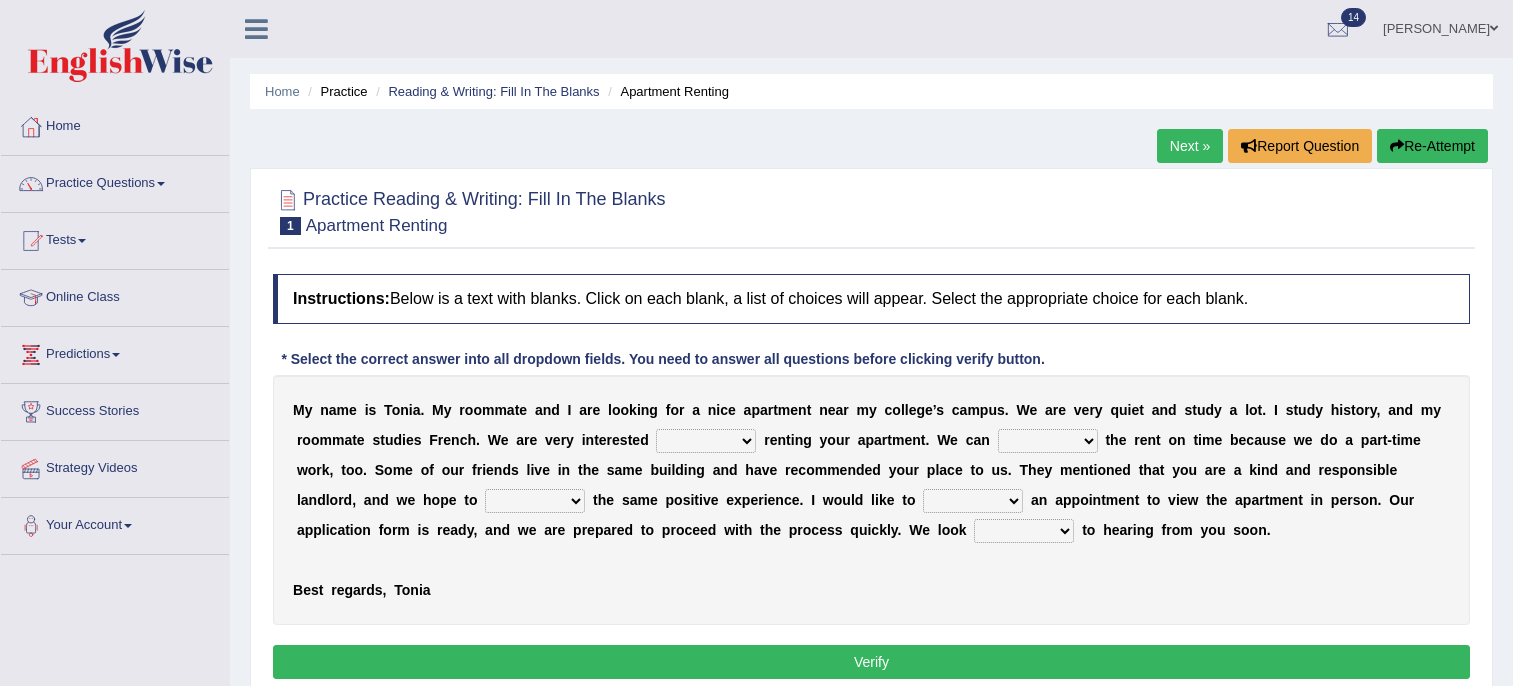 scroll, scrollTop: 0, scrollLeft: 0, axis: both 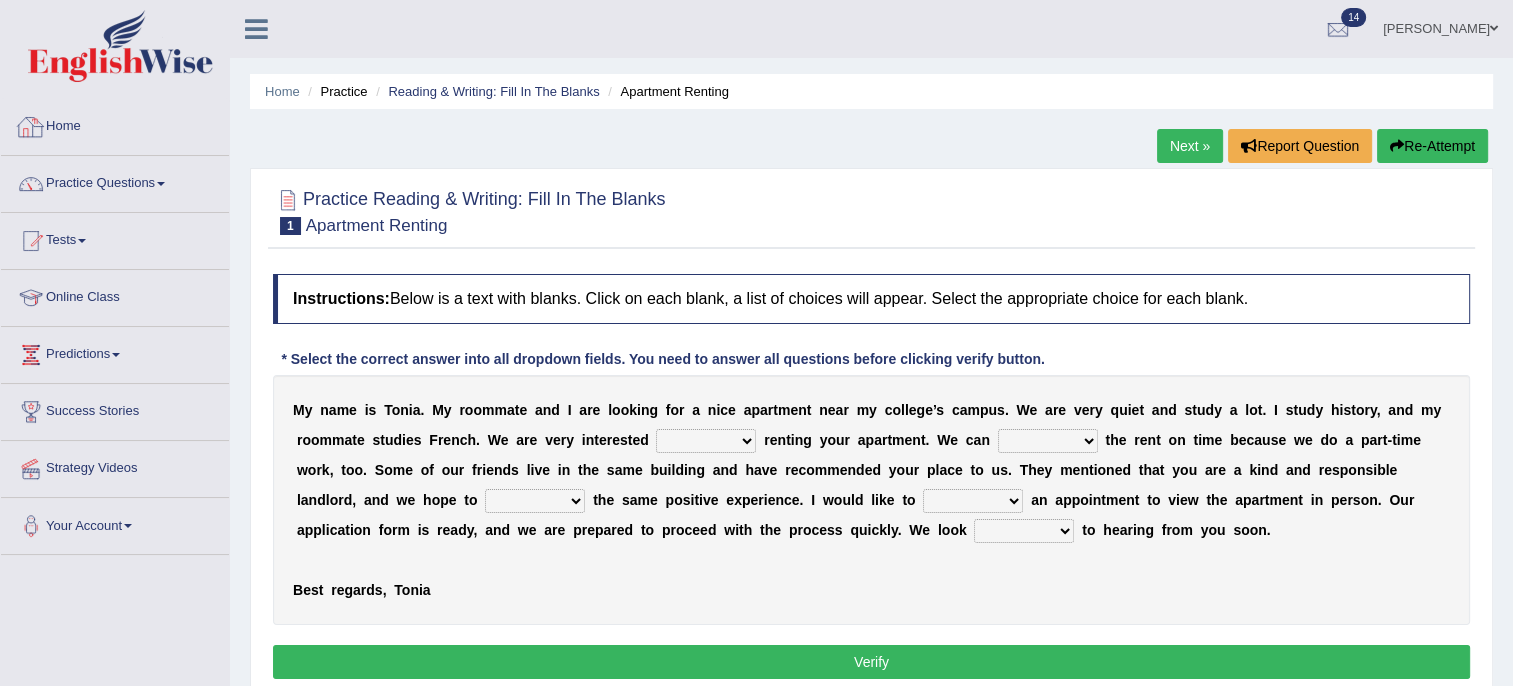 click on "Home" at bounding box center [115, 124] 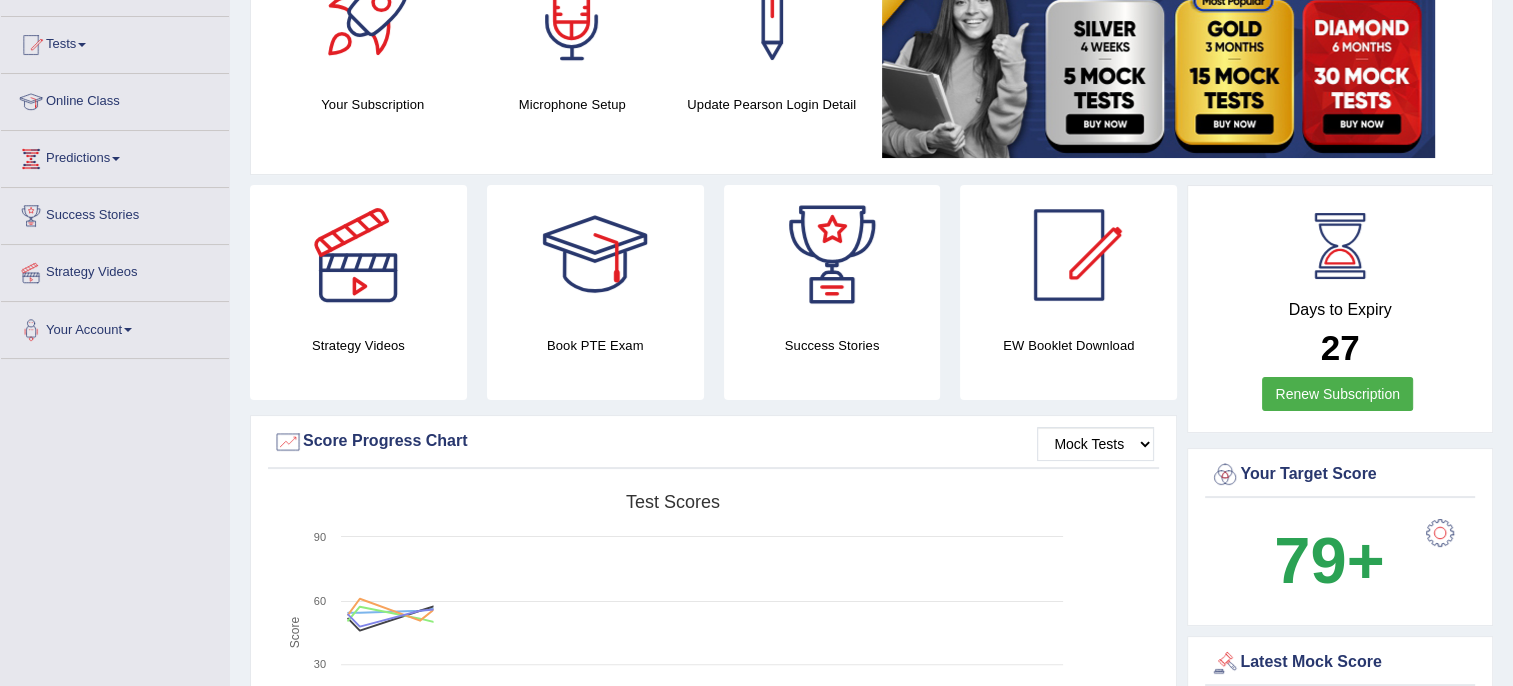 scroll, scrollTop: 300, scrollLeft: 0, axis: vertical 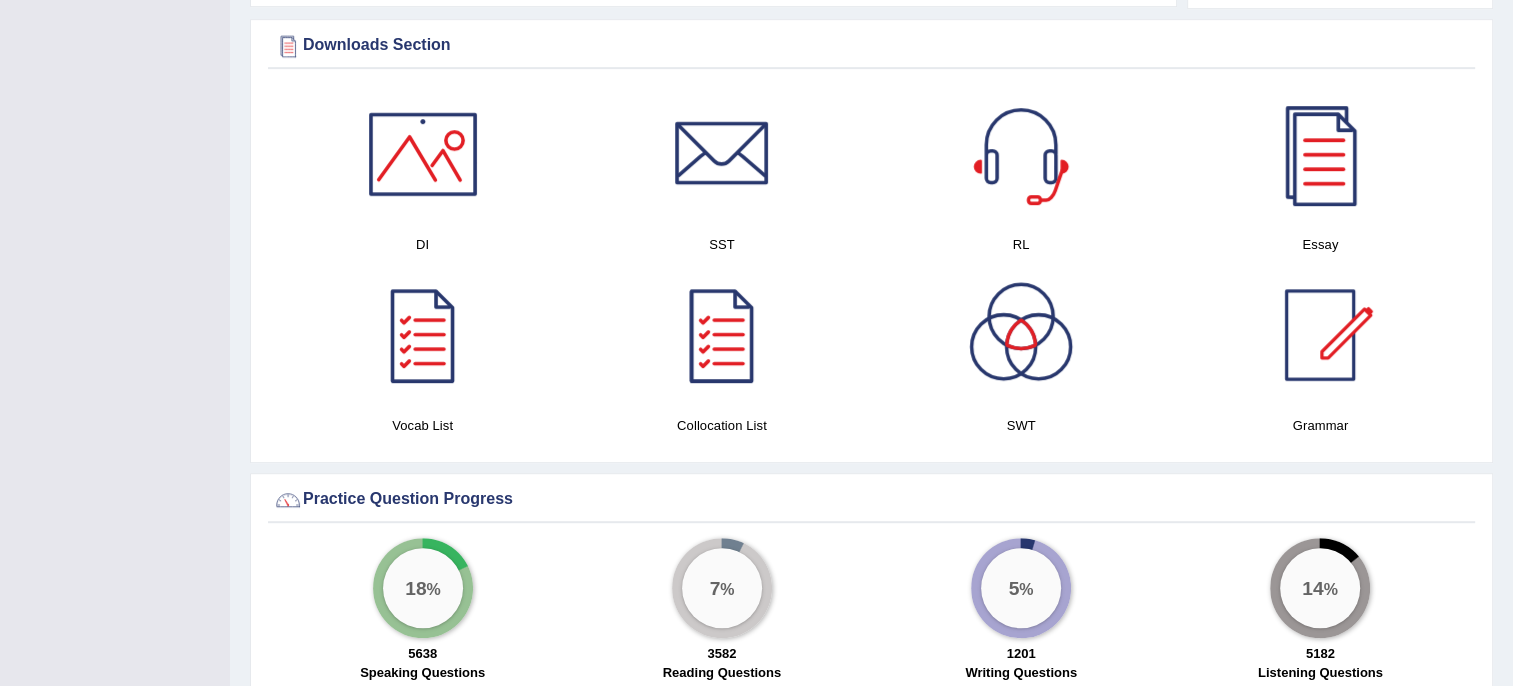 click at bounding box center [722, 335] 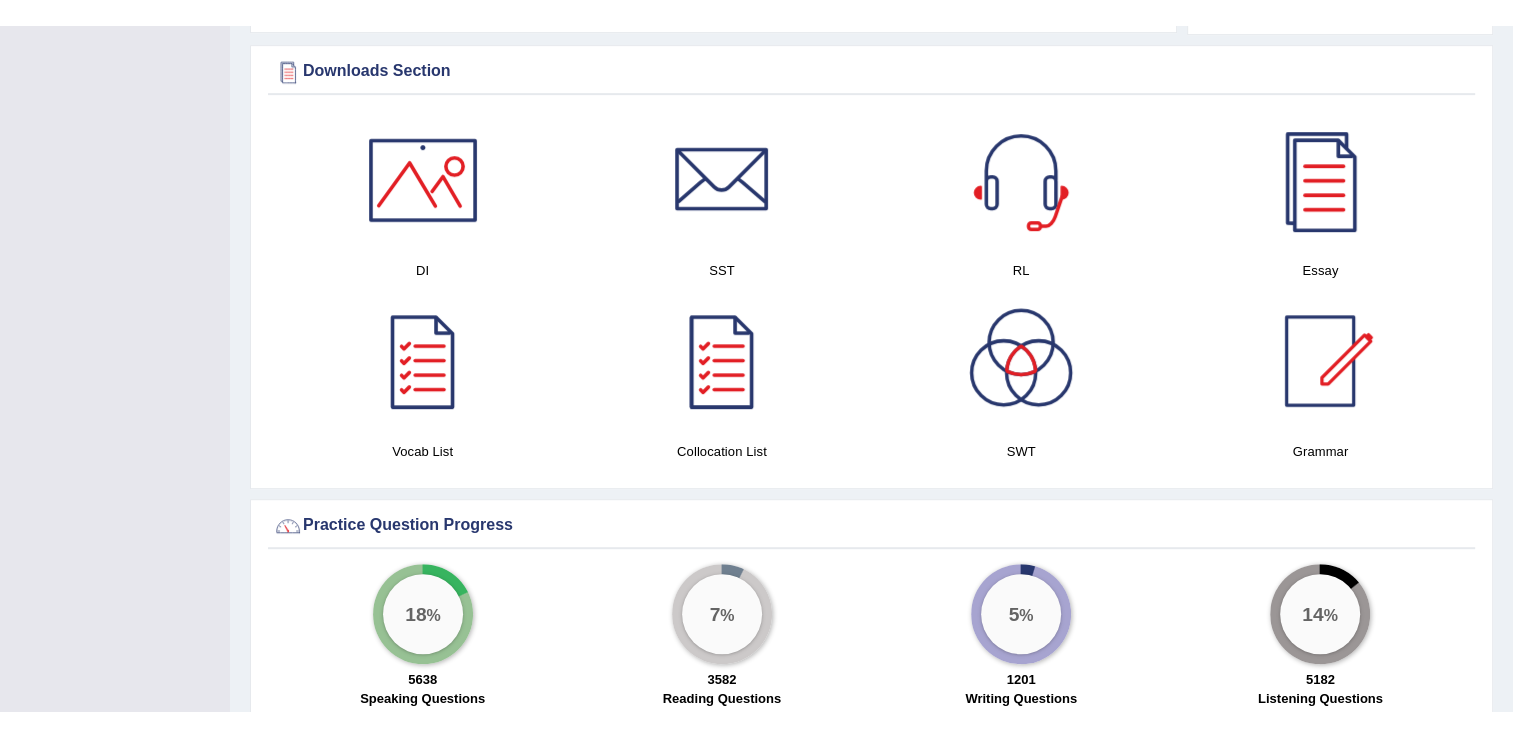 scroll, scrollTop: 900, scrollLeft: 0, axis: vertical 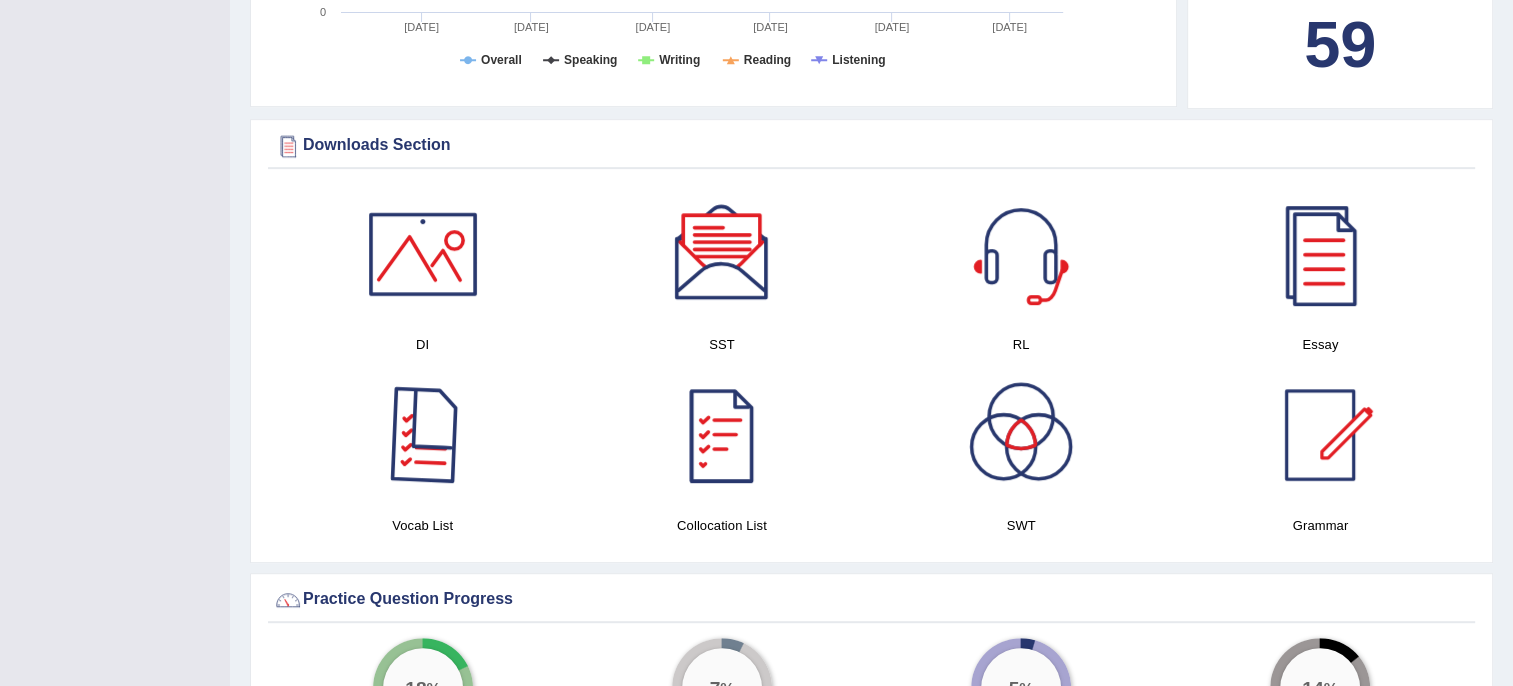 click at bounding box center (423, 435) 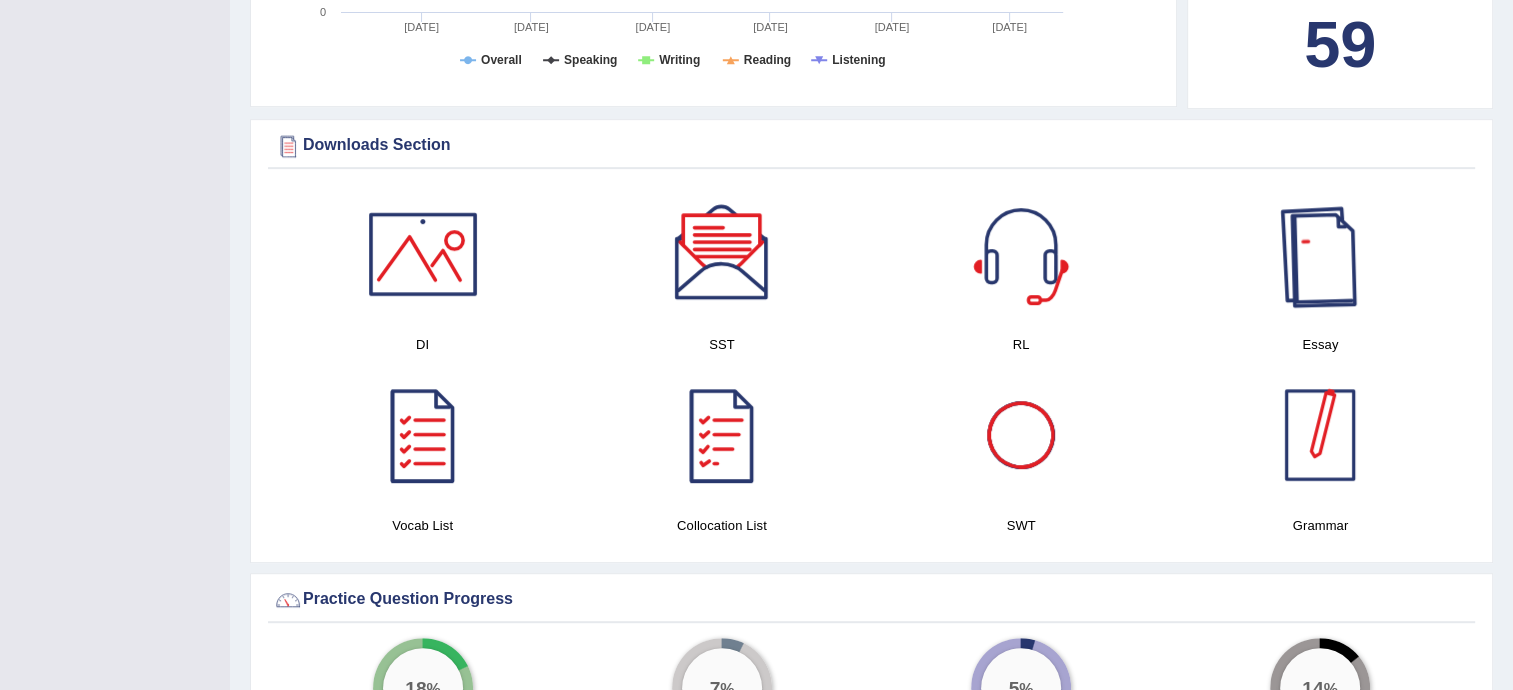 click at bounding box center [1320, 435] 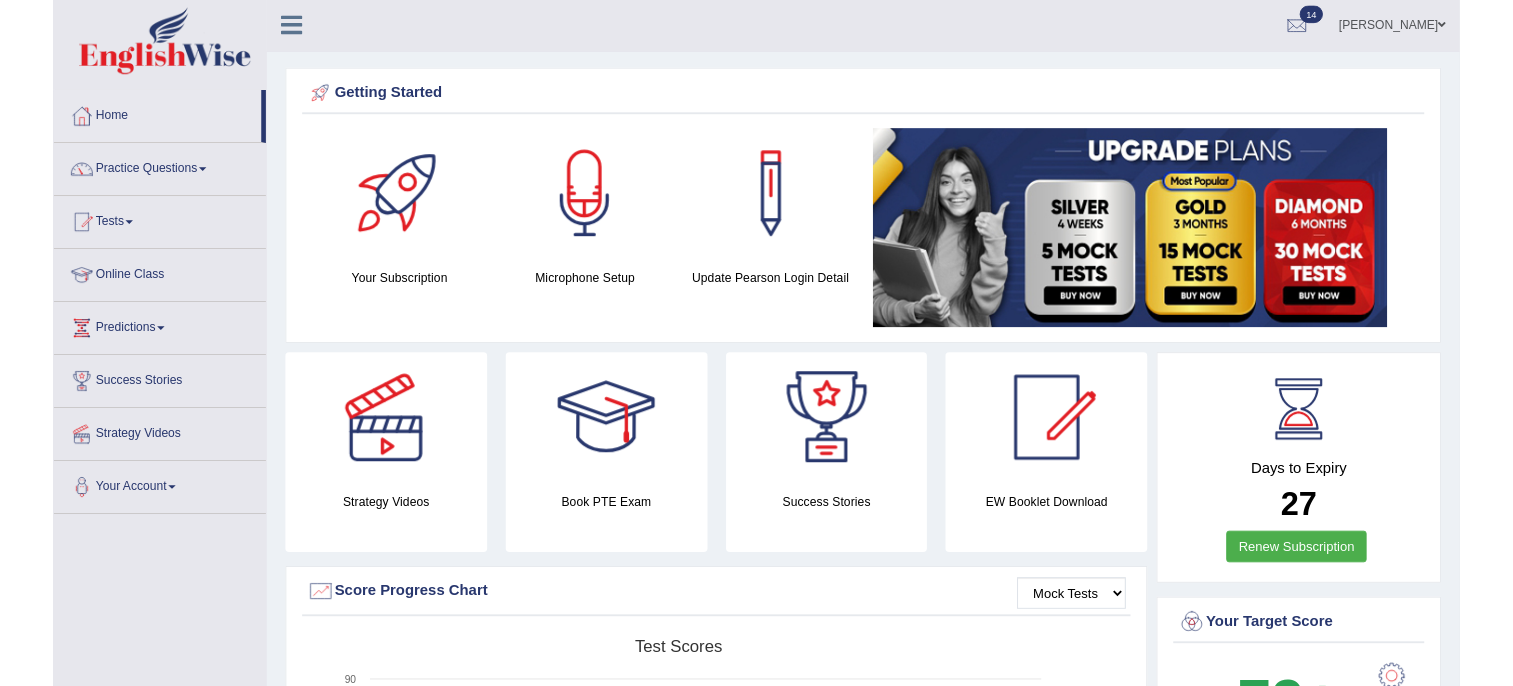 scroll, scrollTop: 0, scrollLeft: 0, axis: both 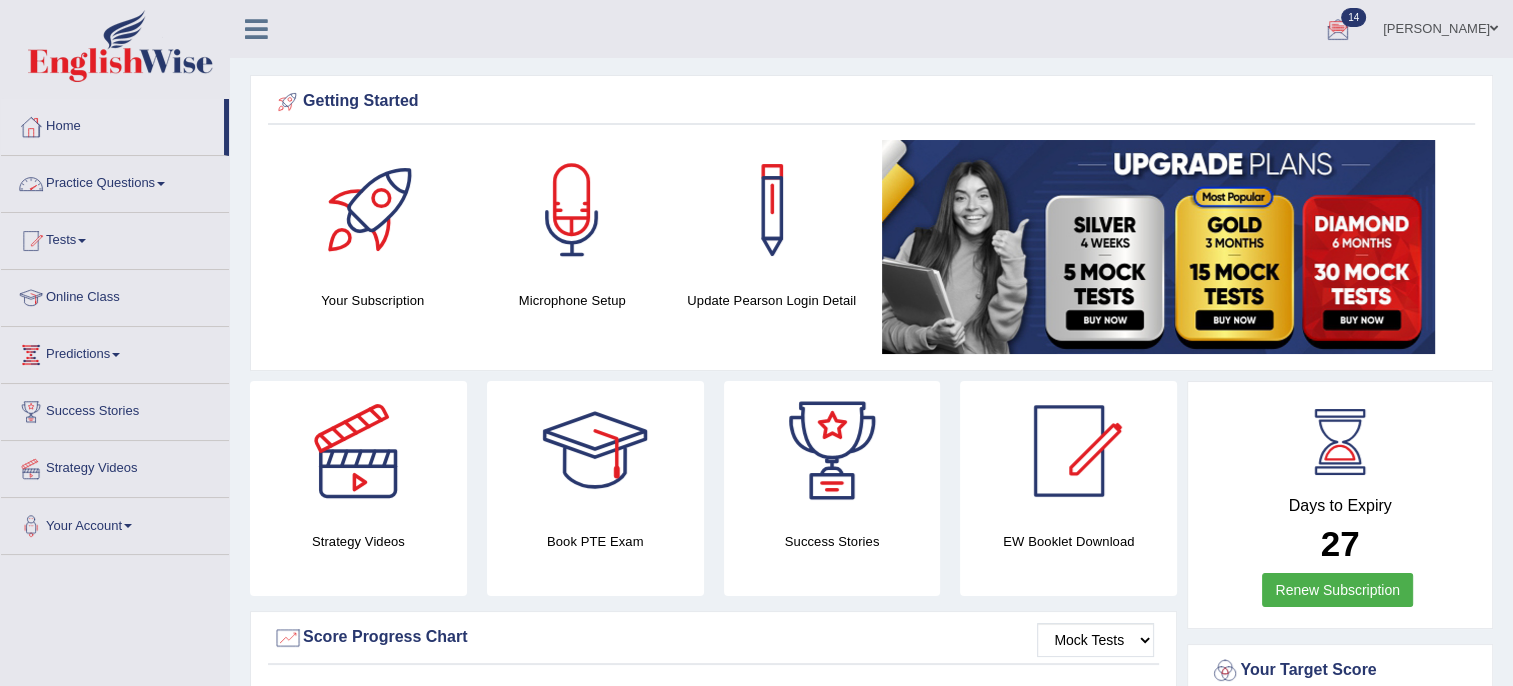 click on "Practice Questions" at bounding box center [115, 181] 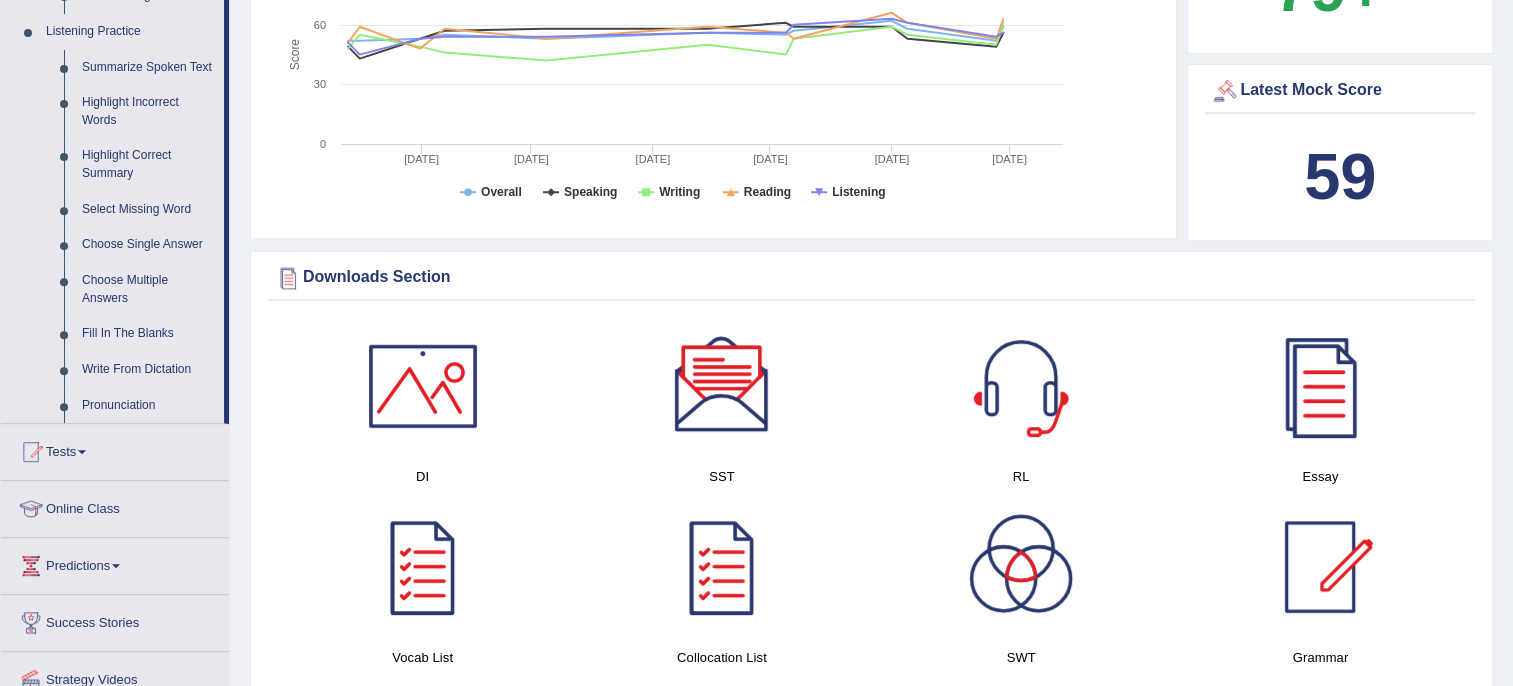 scroll, scrollTop: 800, scrollLeft: 0, axis: vertical 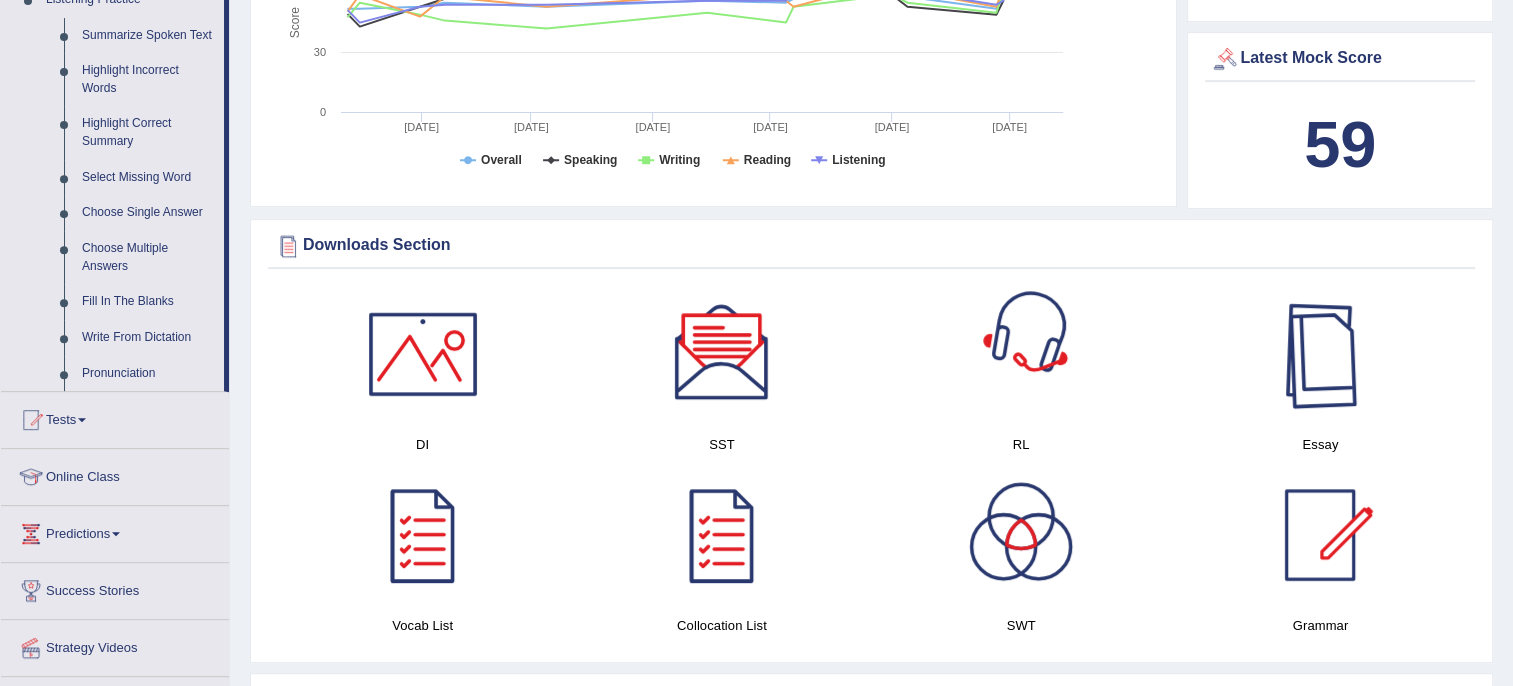click at bounding box center [1320, 354] 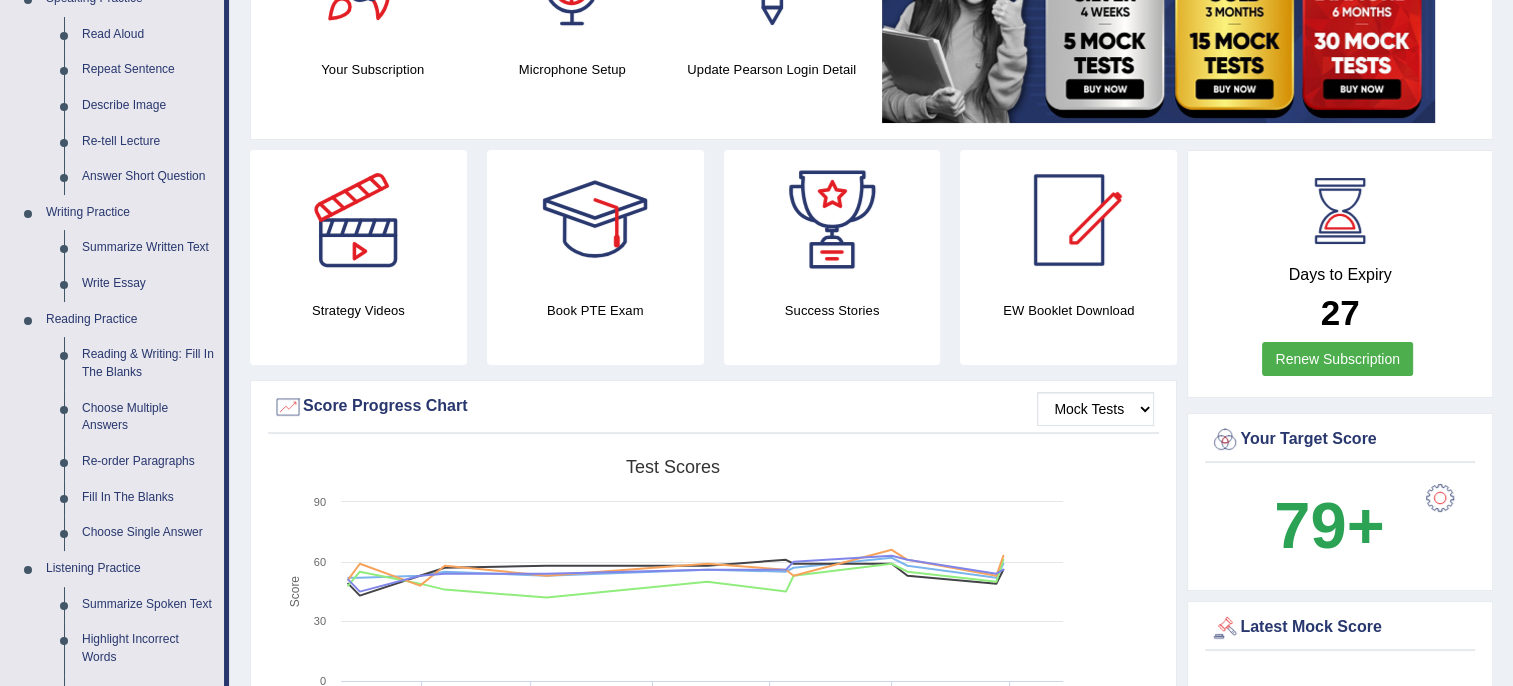 scroll, scrollTop: 200, scrollLeft: 0, axis: vertical 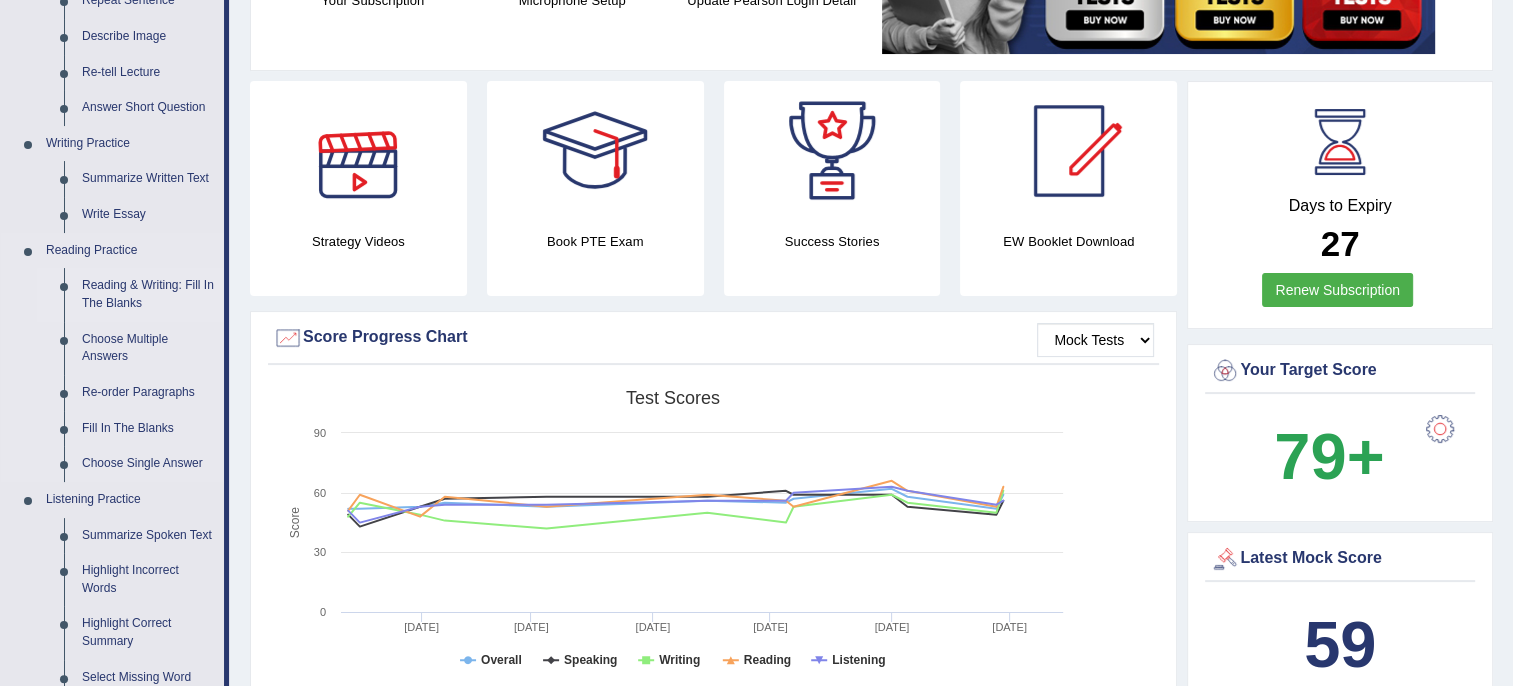 click on "Reading & Writing: Fill In The Blanks" at bounding box center [148, 294] 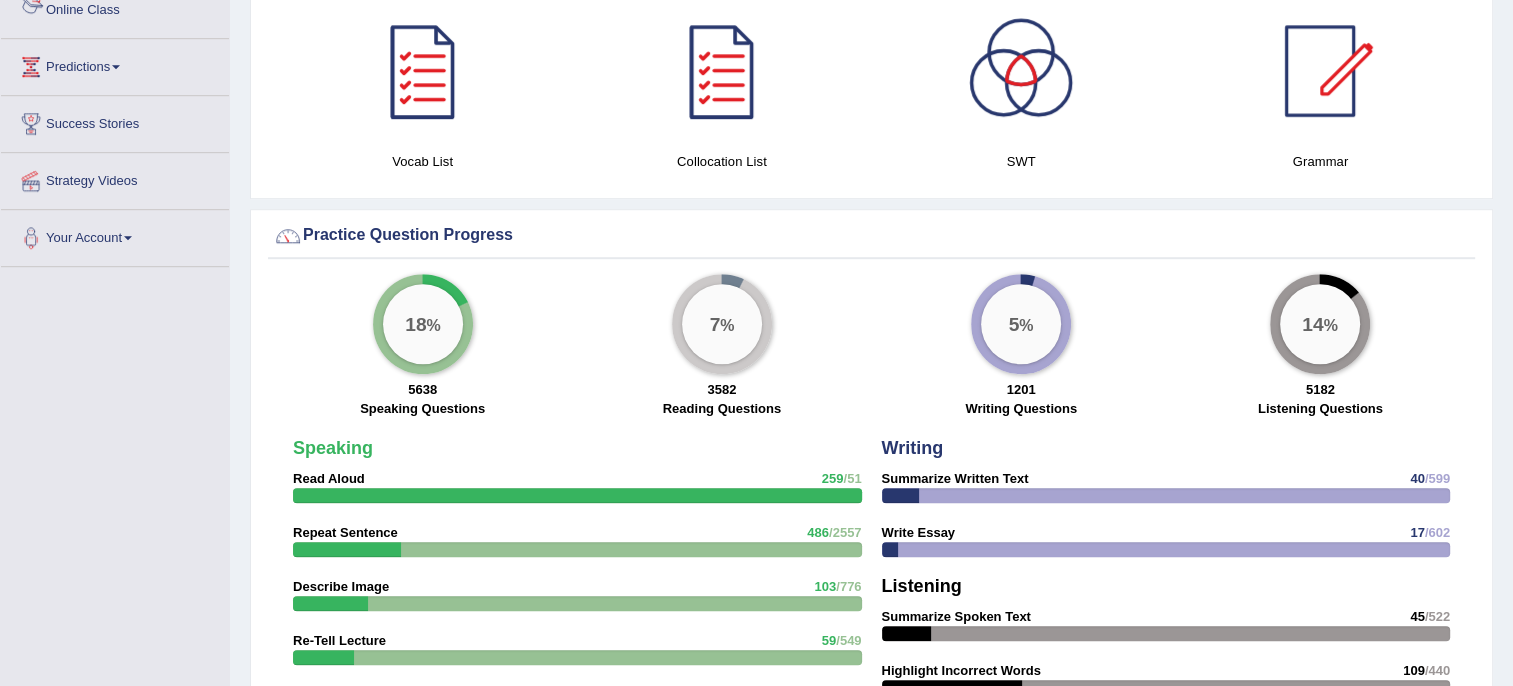 scroll, scrollTop: 1184, scrollLeft: 0, axis: vertical 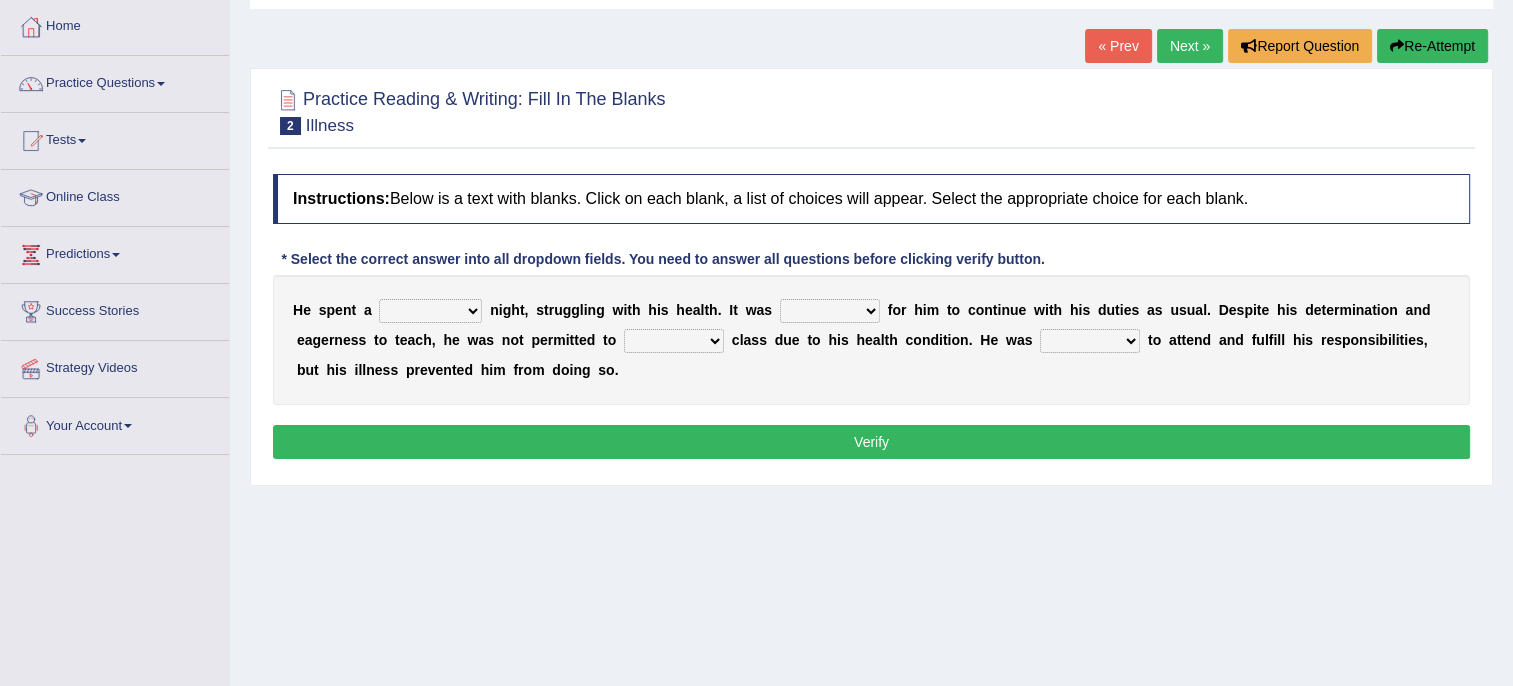 click on "cheerful restful meaningful painful" at bounding box center (430, 311) 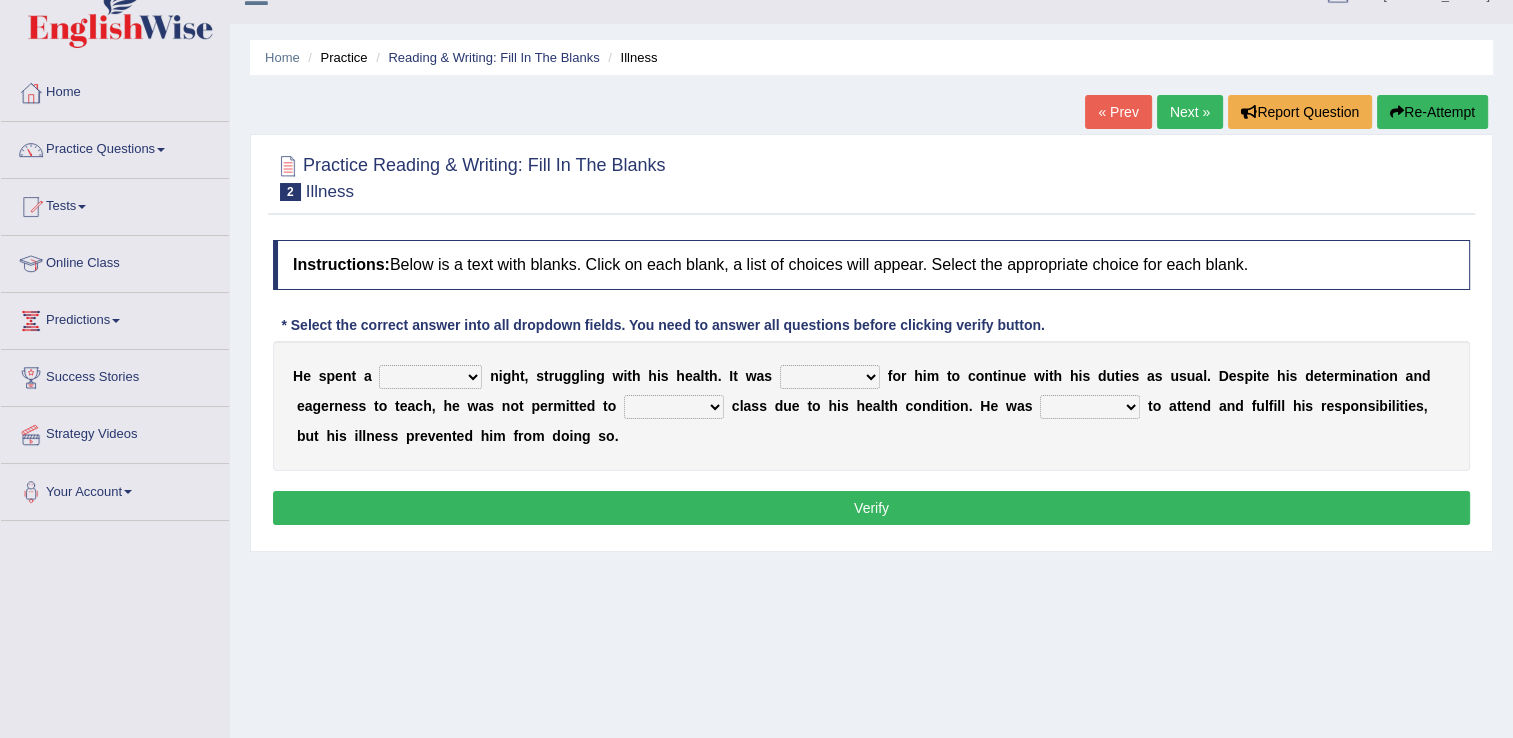 scroll, scrollTop: 0, scrollLeft: 0, axis: both 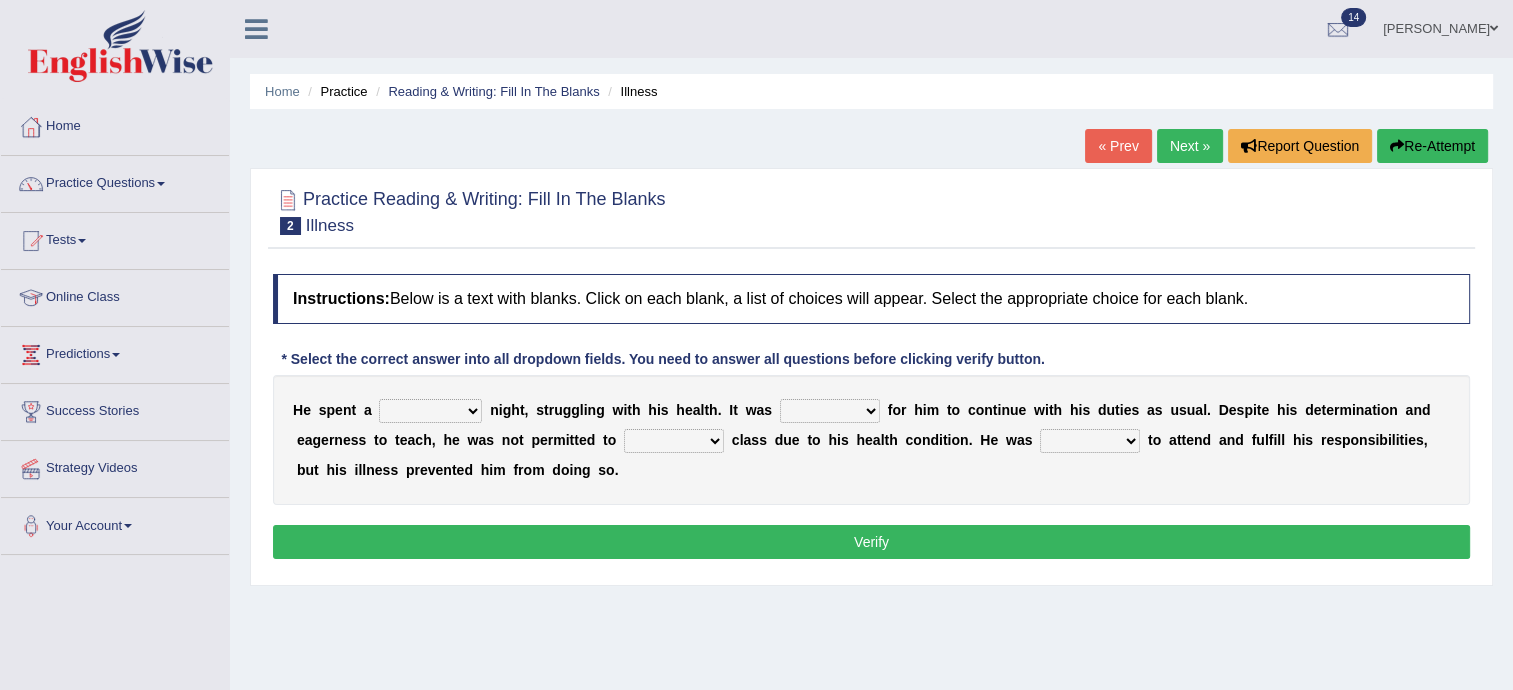 drag, startPoint x: 456, startPoint y: 397, endPoint x: 449, endPoint y: 409, distance: 13.892444 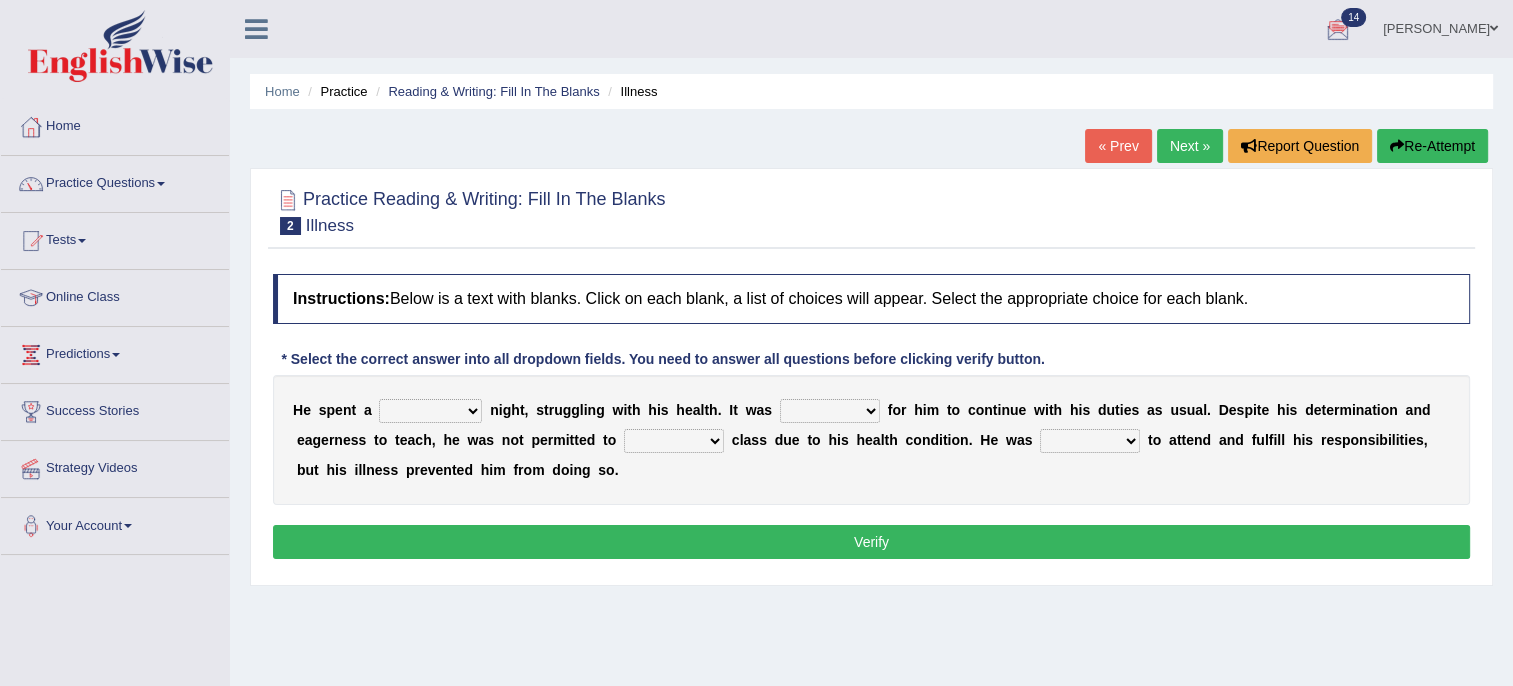 click on "cheerful restful meaningful painful" at bounding box center [430, 411] 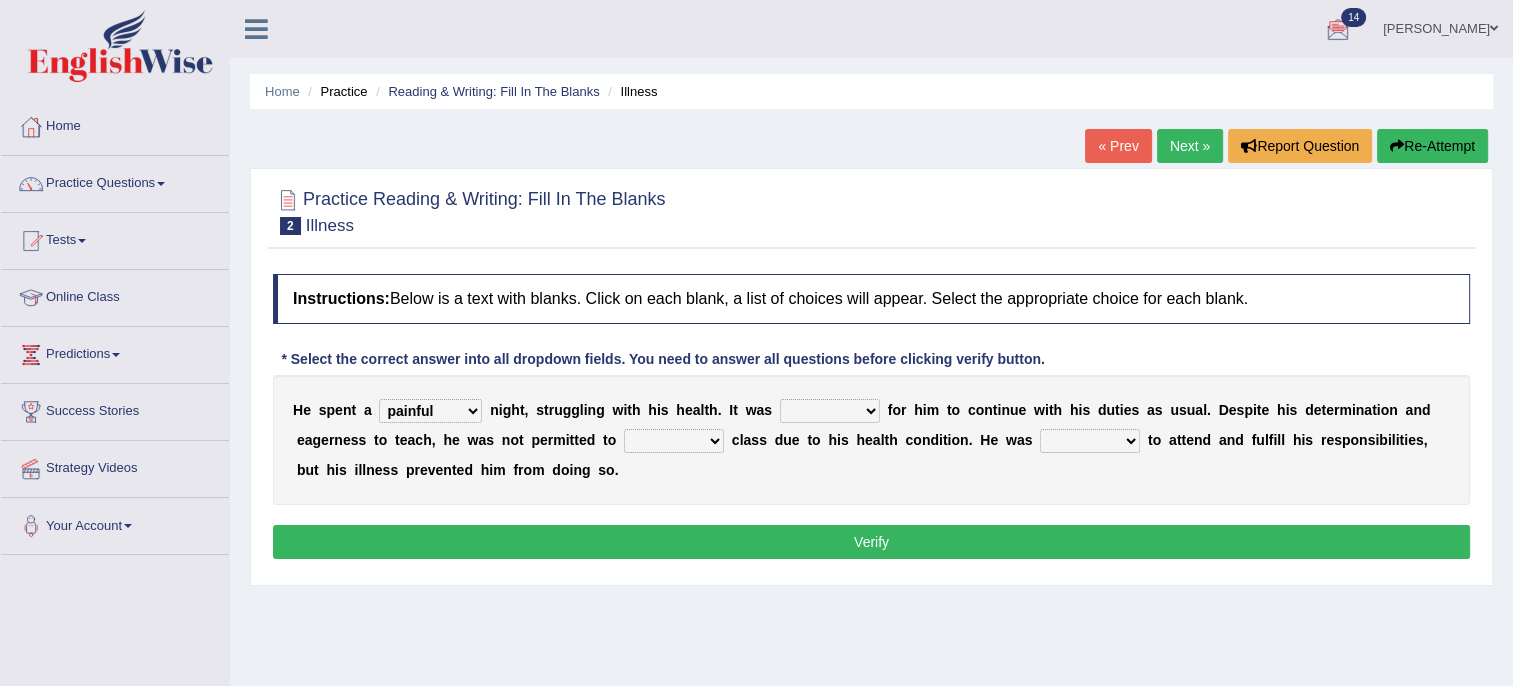 click on "cheerful restful meaningful painful" at bounding box center [430, 411] 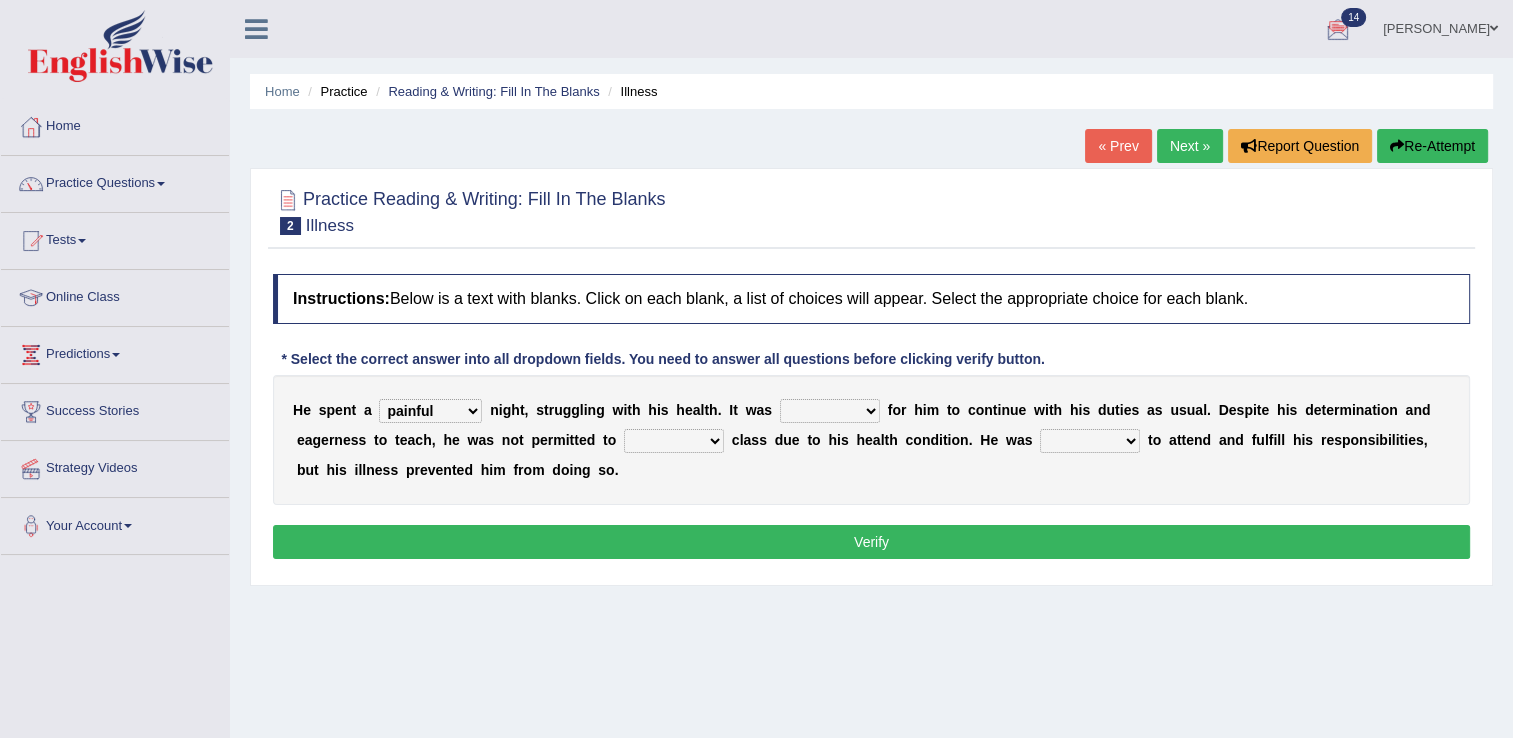 click on "[PERSON_NAME]" at bounding box center (1440, 26) 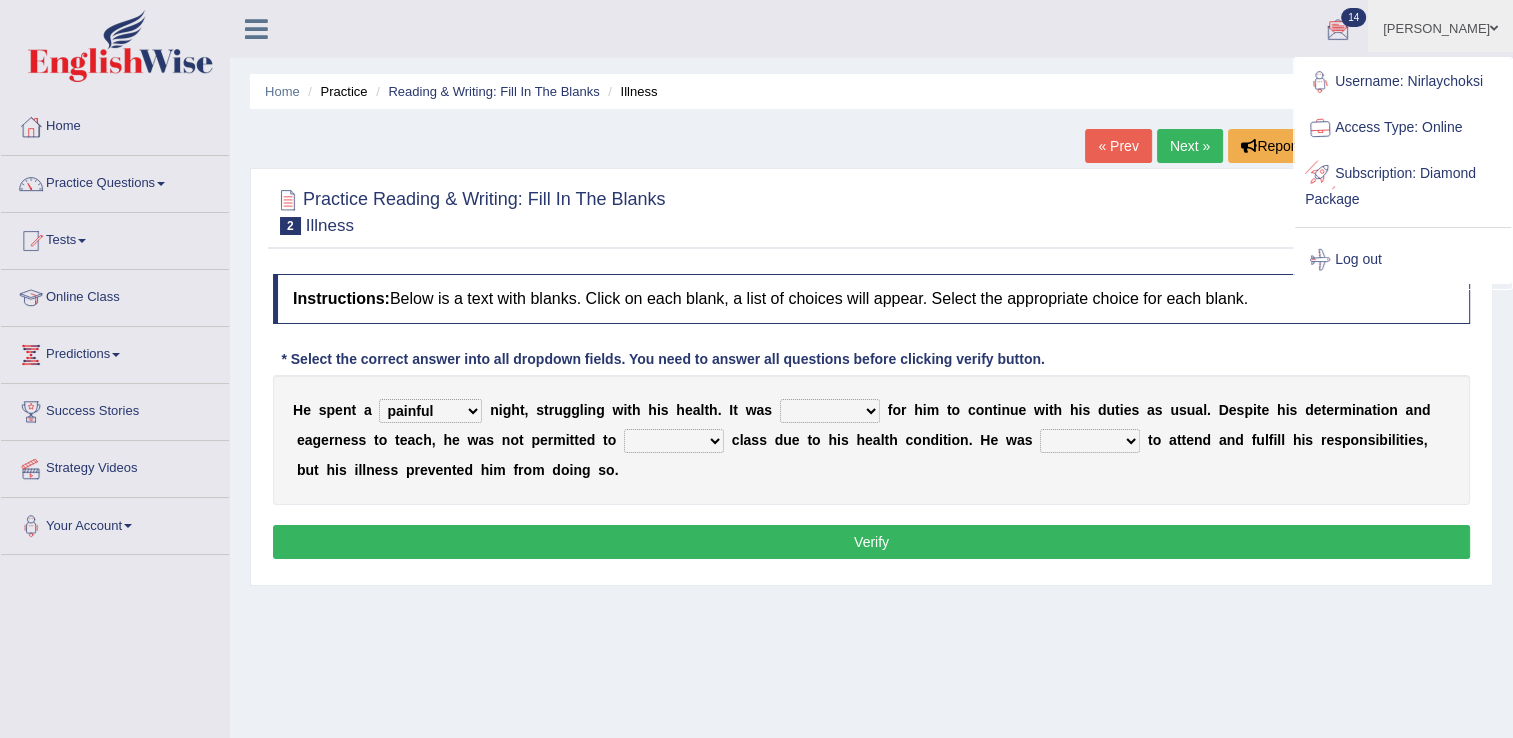 click on "Log out" at bounding box center (1403, 260) 